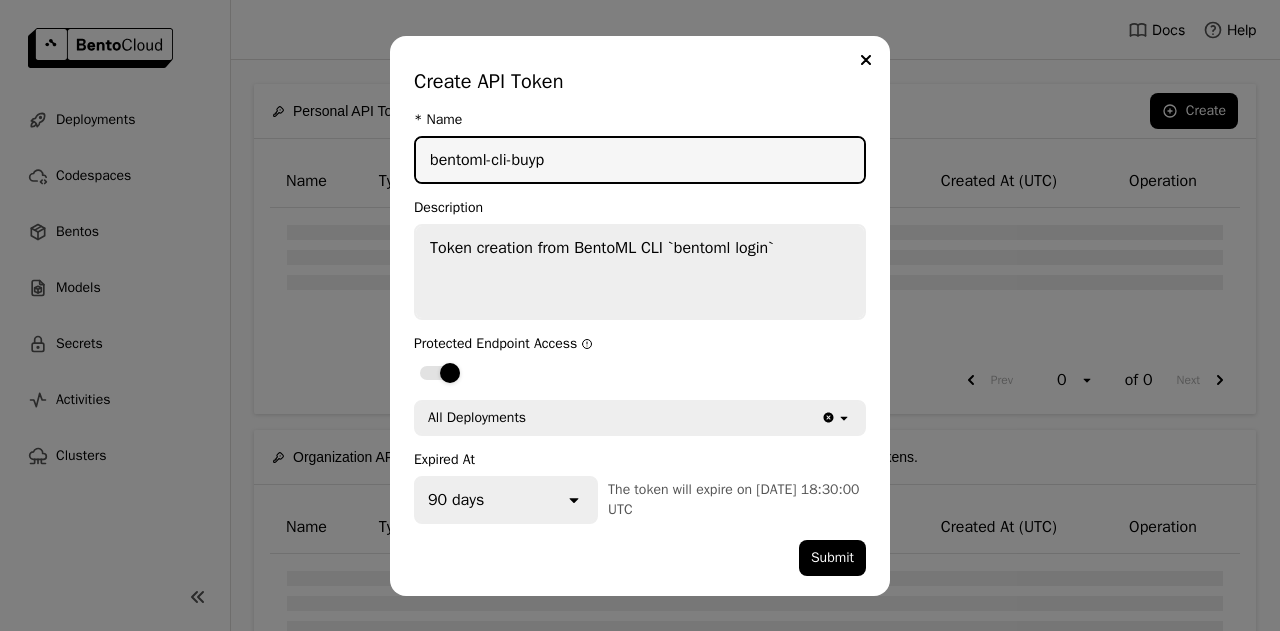 scroll, scrollTop: 0, scrollLeft: 0, axis: both 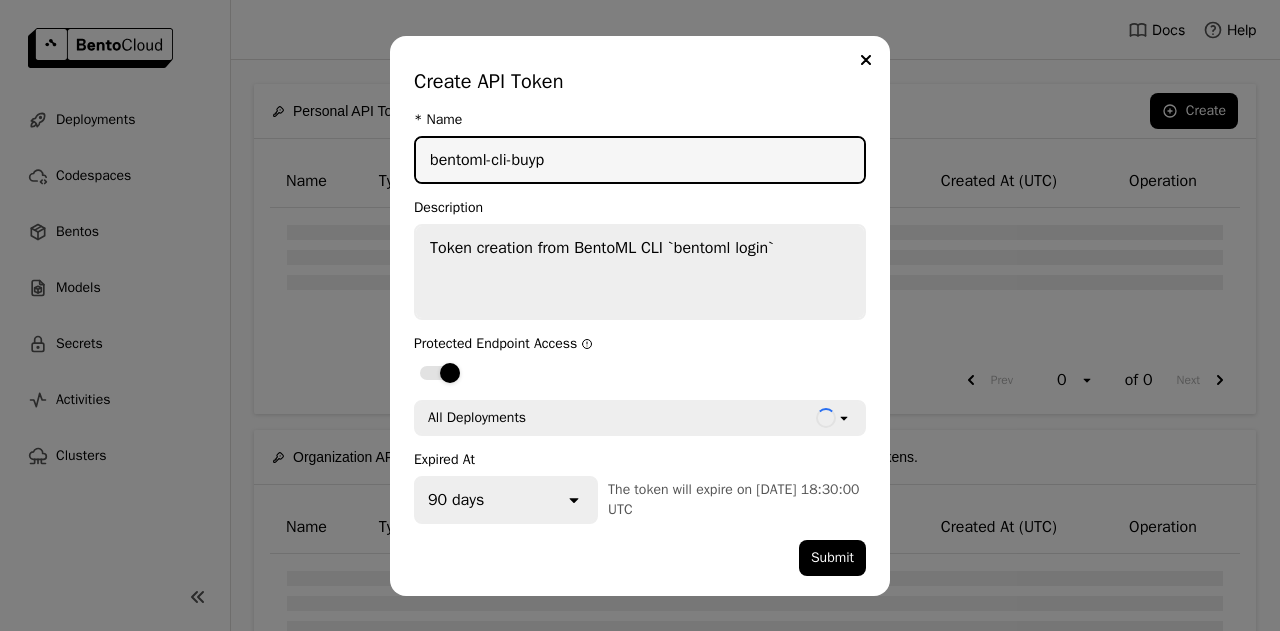 drag, startPoint x: 594, startPoint y: 166, endPoint x: 387, endPoint y: 166, distance: 207 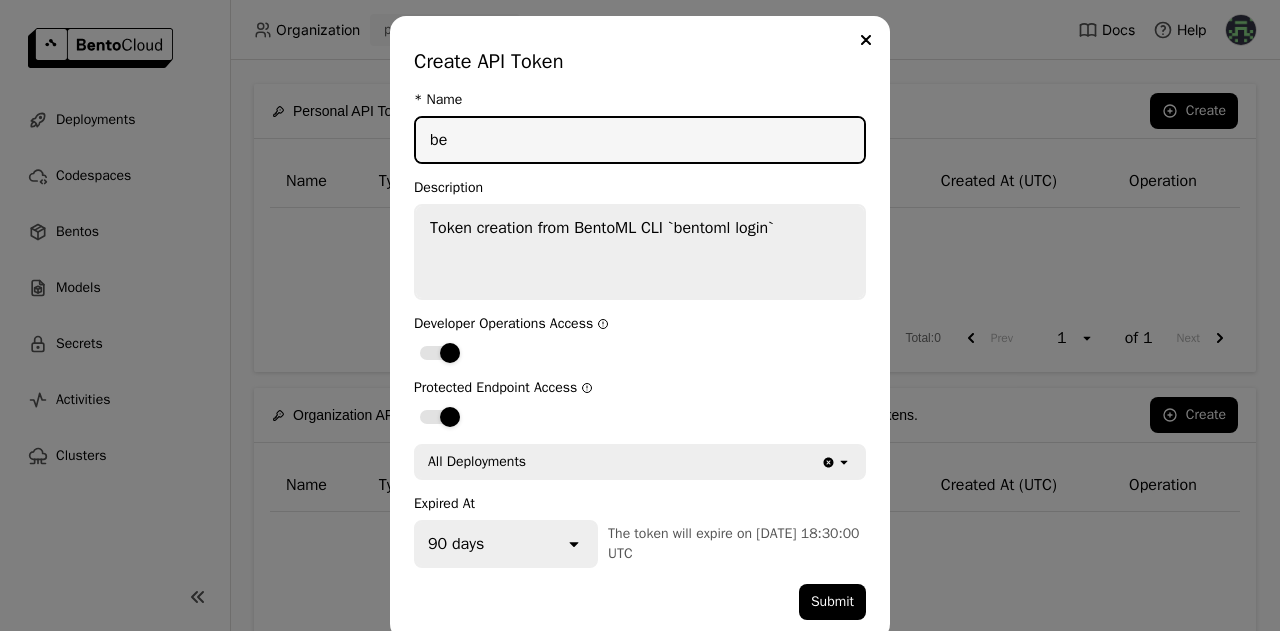 type on "b" 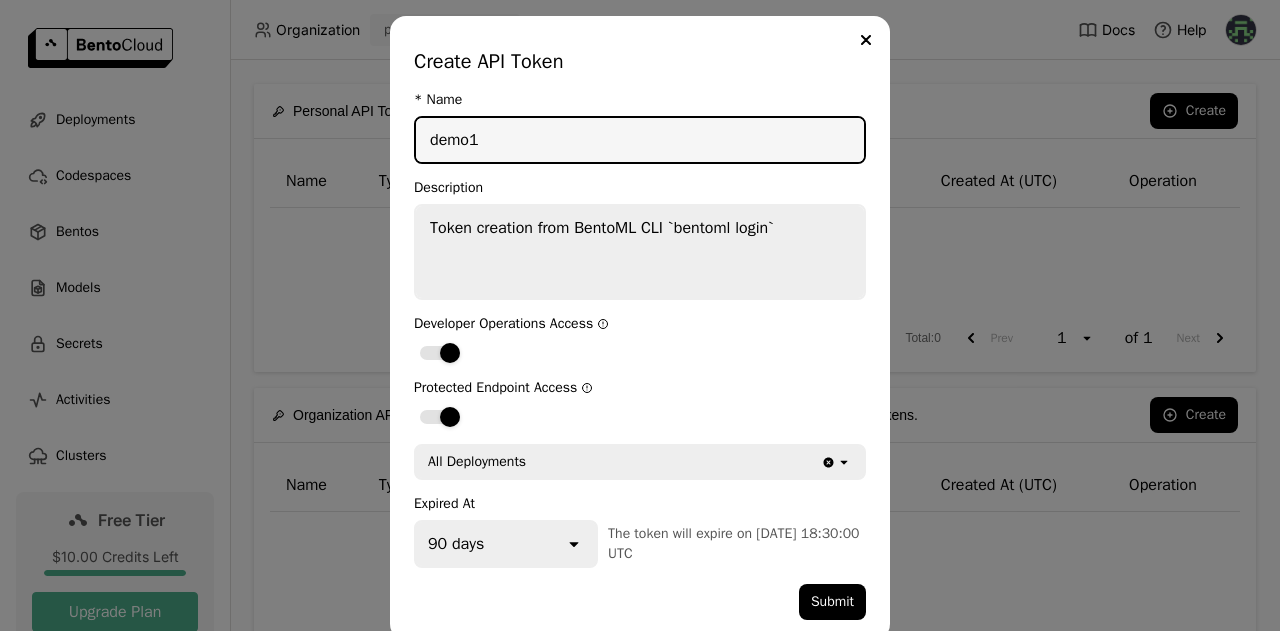 scroll, scrollTop: 24, scrollLeft: 0, axis: vertical 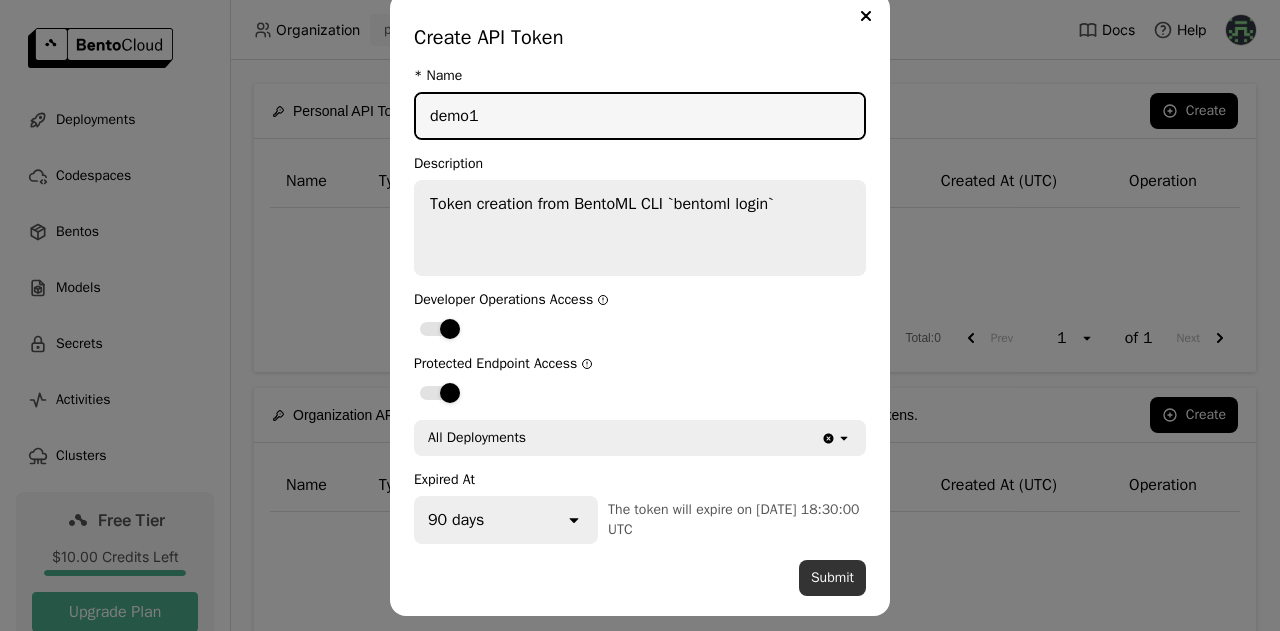 type on "demo1" 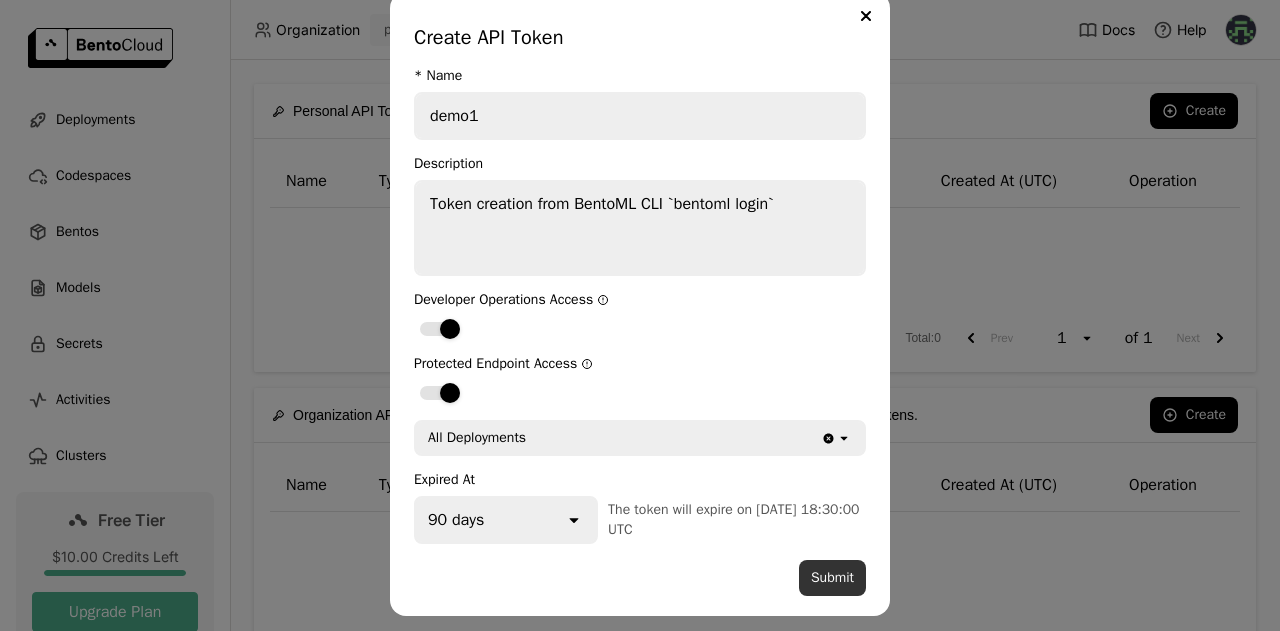 click on "Submit" at bounding box center (832, 578) 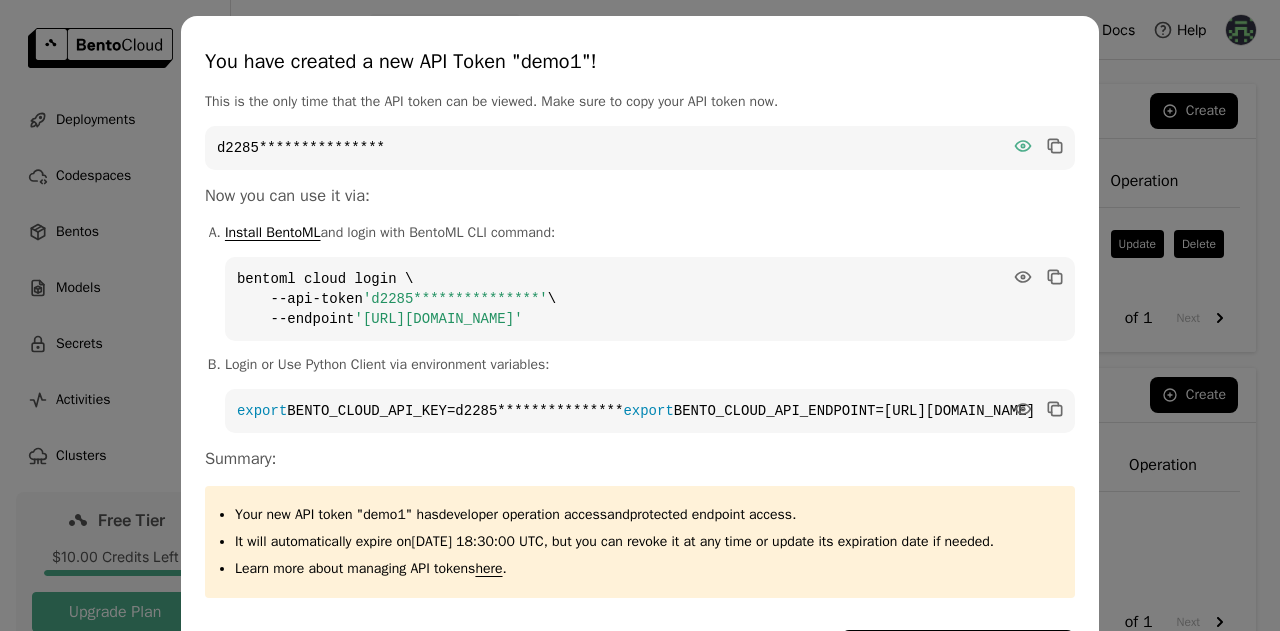 click 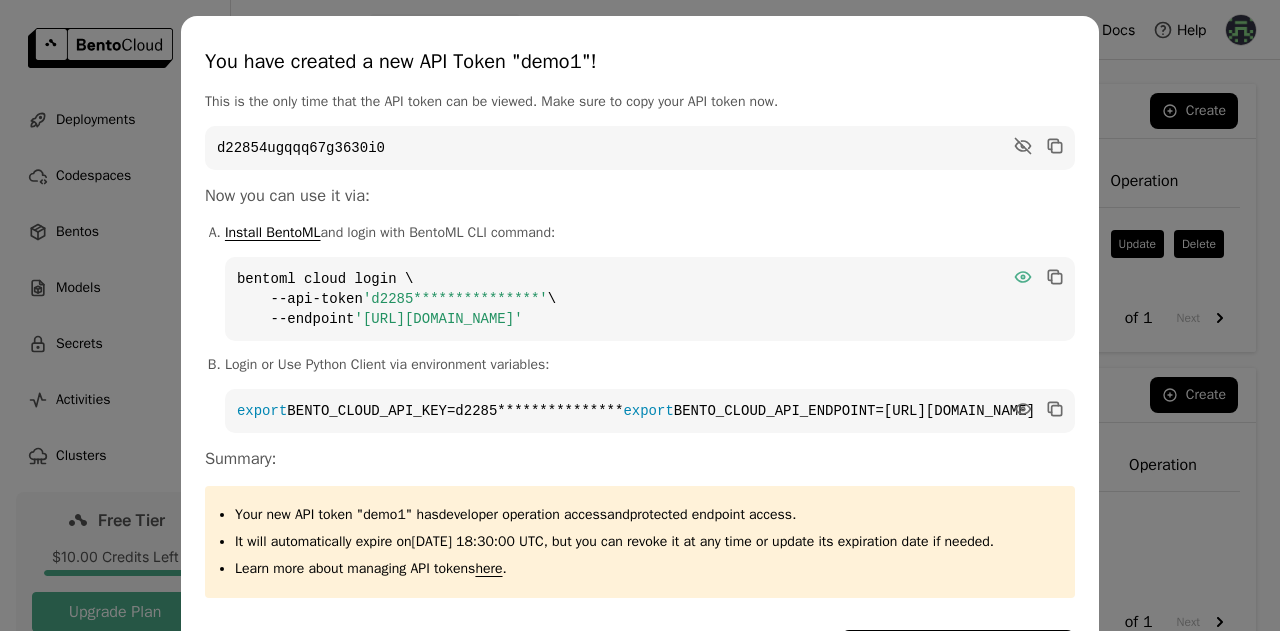 click 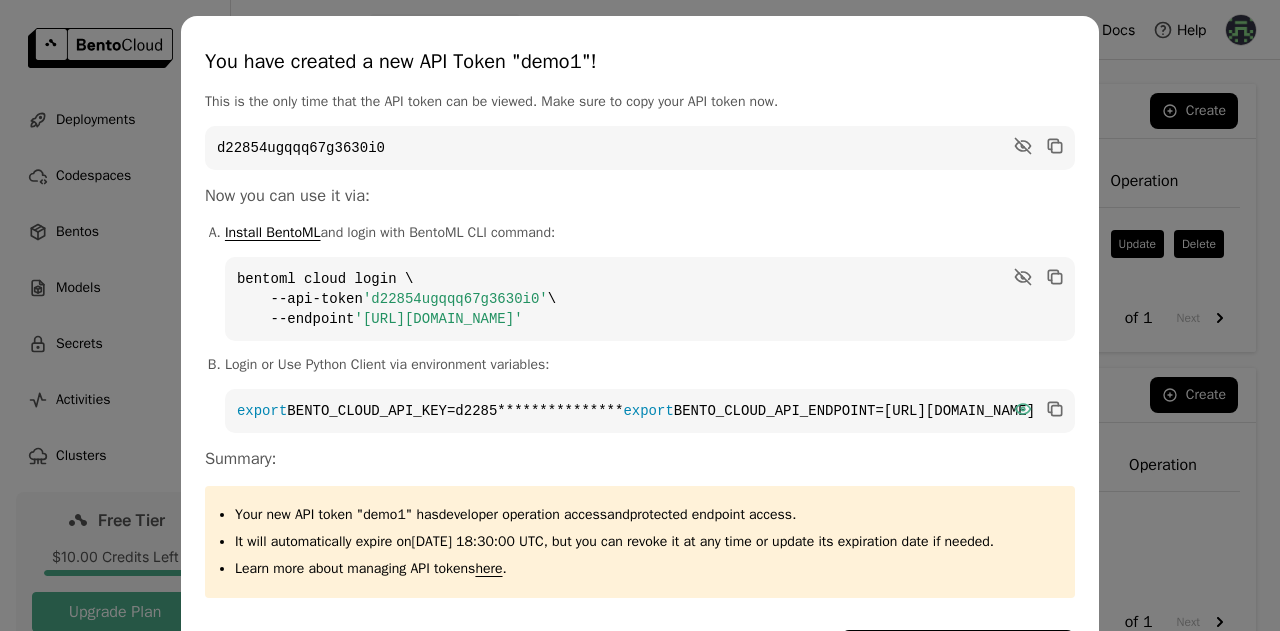 click 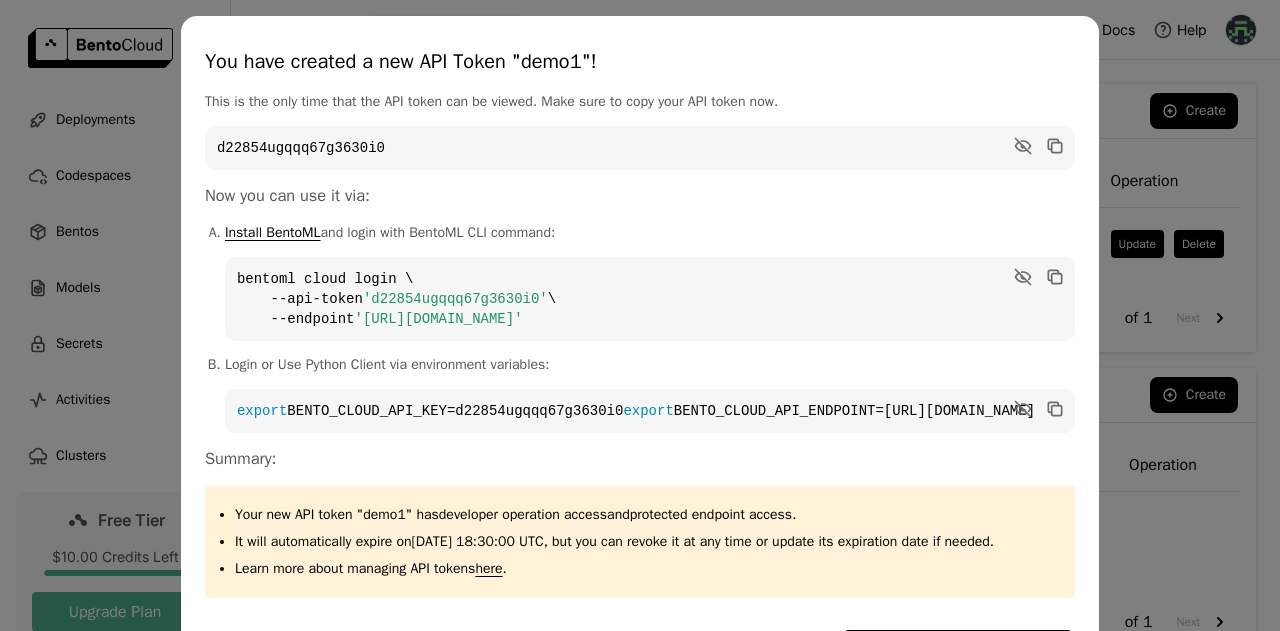 click on "You have created a new API Token "demo1"! This is the only time that the API token can be viewed. Make sure to copy your API token now. d22854ugqqq67g3630i0 Now you can use it via: Install BentoML  and login with BentoML CLI command: bentoml cloud login \
--api-token  'd22854ugqqq67g3630i0'  \
--endpoint  'https://powerlabs-v1.cloud.bentoml.com' Login or Use Python Client via environment variables: export  BENTO_CLOUD_API_KEY=d22854ugqqq67g3630i0
export  BENTO_CLOUD_API_ENDPOINT=https://powerlabs-v1.cloud.bentoml.com Summary: Your new API token "demo1" has  developer operation access  and  protected endpoint access . It will automatically expire on  2025-10-23 18:30:00 UTC , but you can revoke it at any time or update its expiration date if needed. Learn more about managing API tokens  here . OK, I’ve copied the API token" at bounding box center (640, 353) 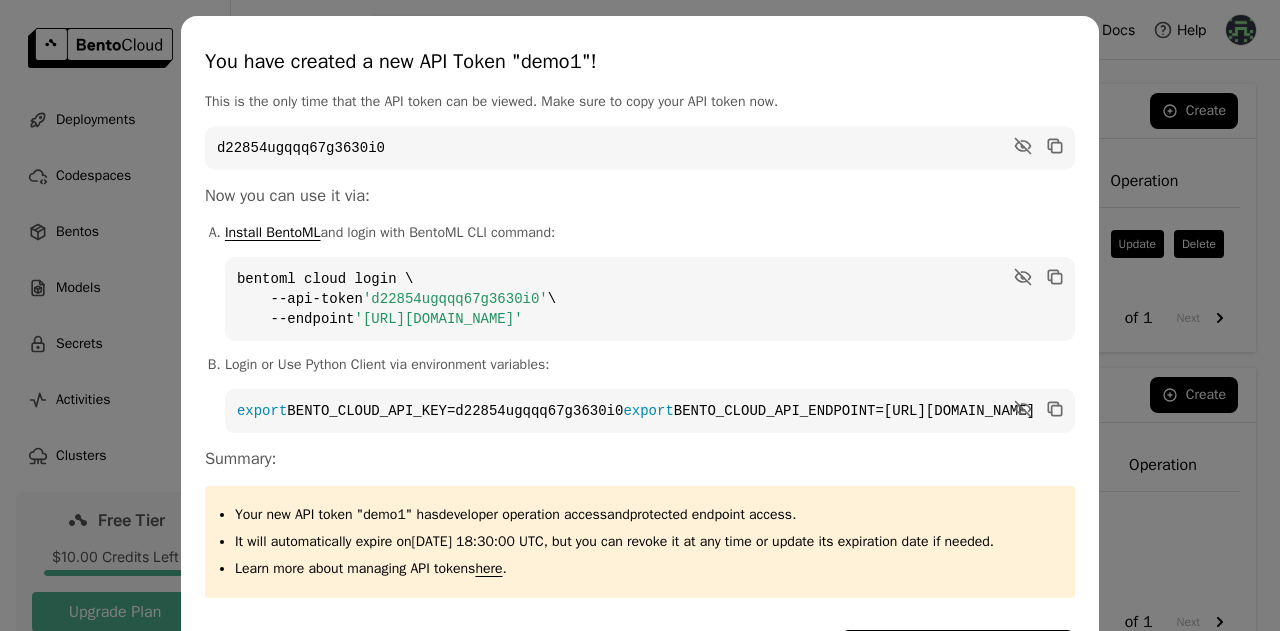 drag, startPoint x: 1101, startPoint y: 183, endPoint x: 737, endPoint y: 415, distance: 431.648 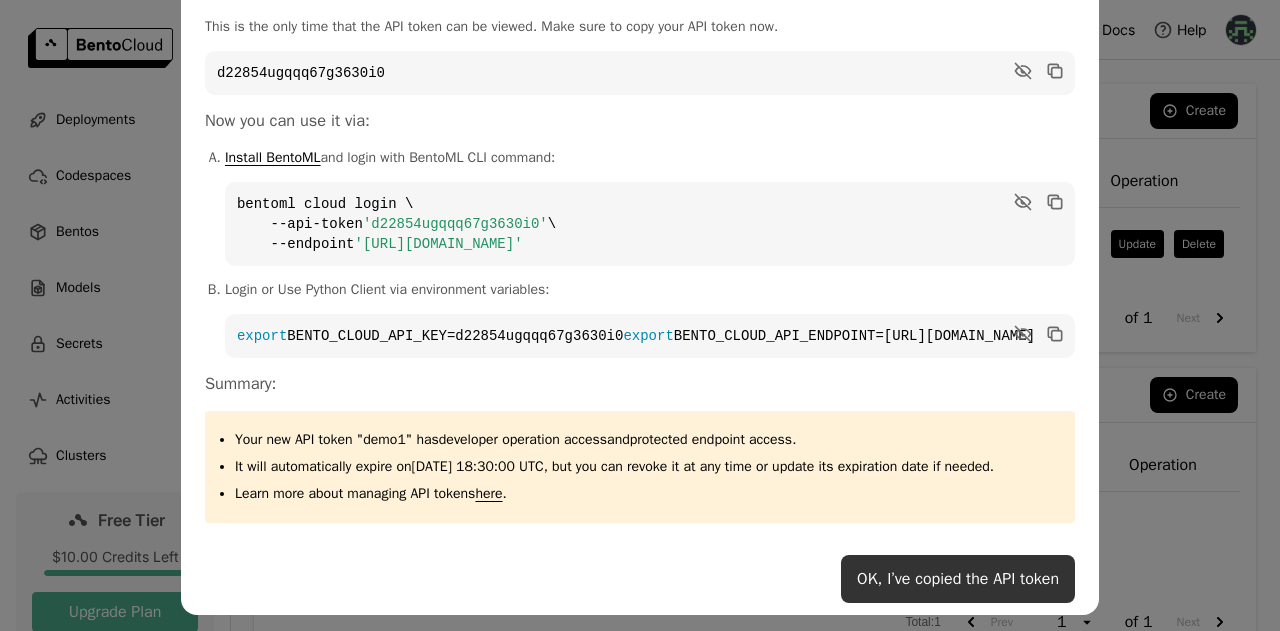 click on "OK, I’ve copied the API token" at bounding box center [958, 579] 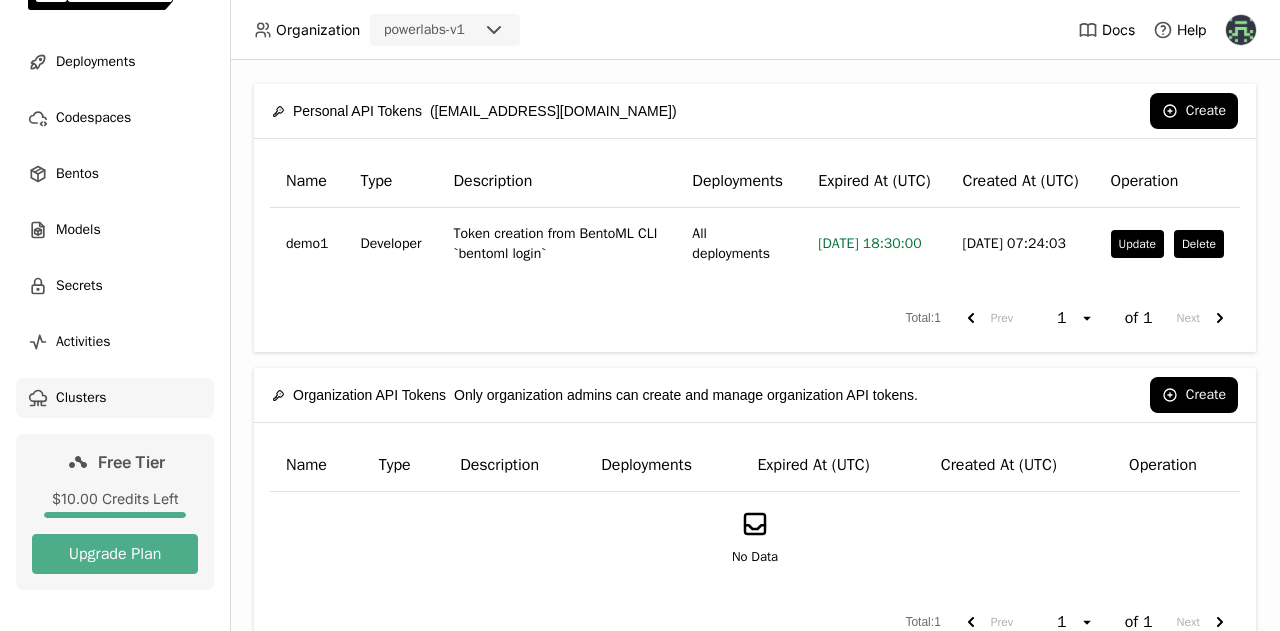 scroll, scrollTop: 65, scrollLeft: 0, axis: vertical 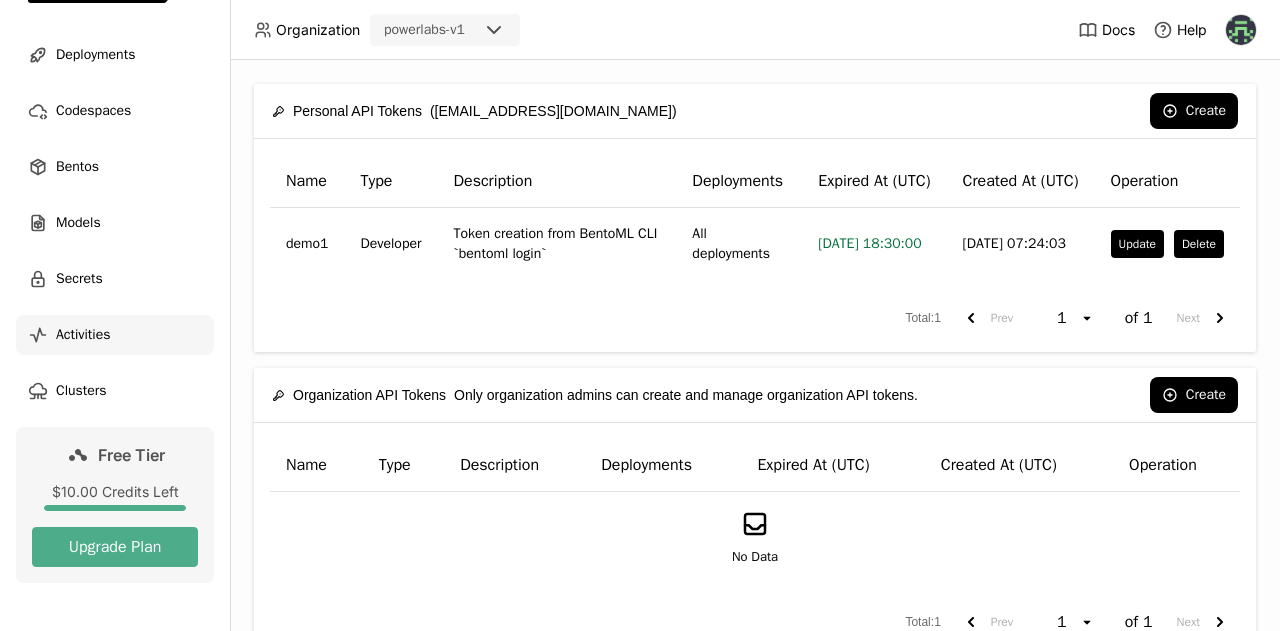 click on "Activities" at bounding box center (83, 335) 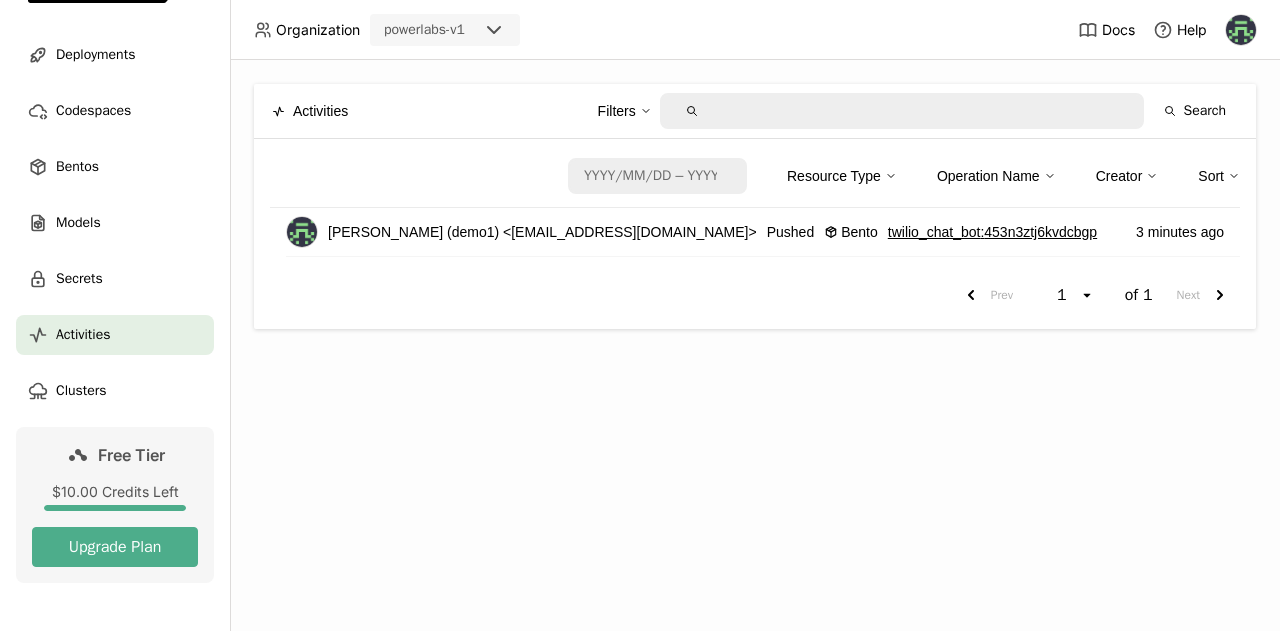 click on "Resource Type" at bounding box center (834, 176) 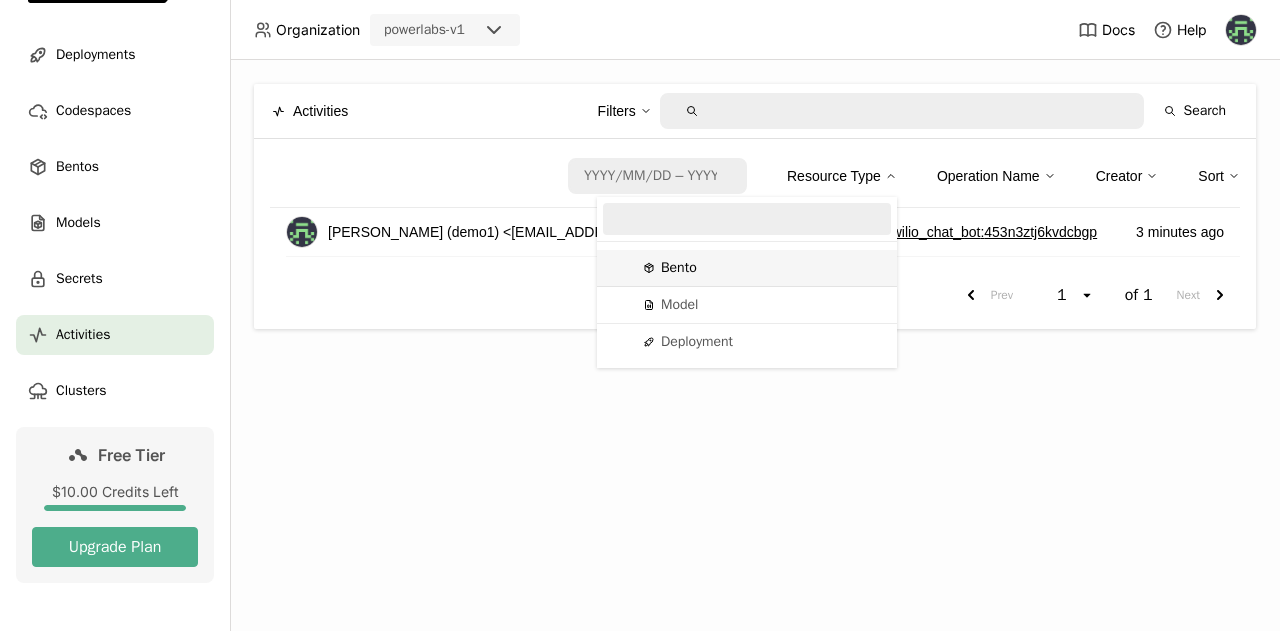 click on "Shakti Labhaniya (demo1) <shaktilabhaniya@gmail.com>" at bounding box center (542, 232) 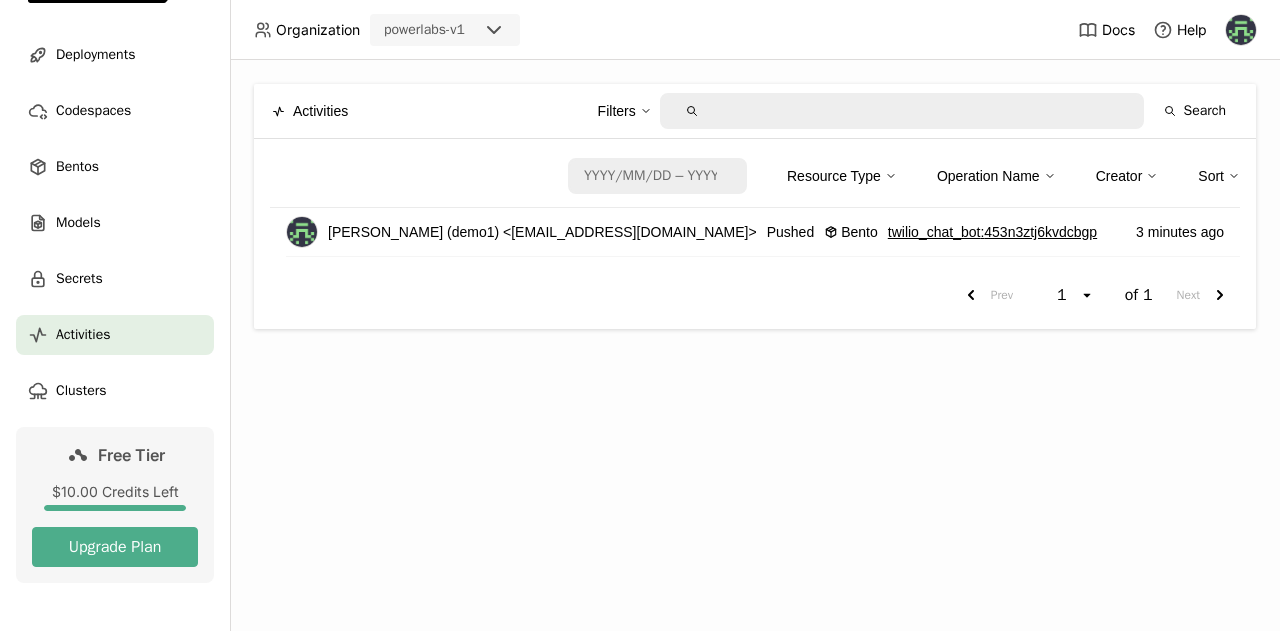 click on "Bento" at bounding box center [859, 232] 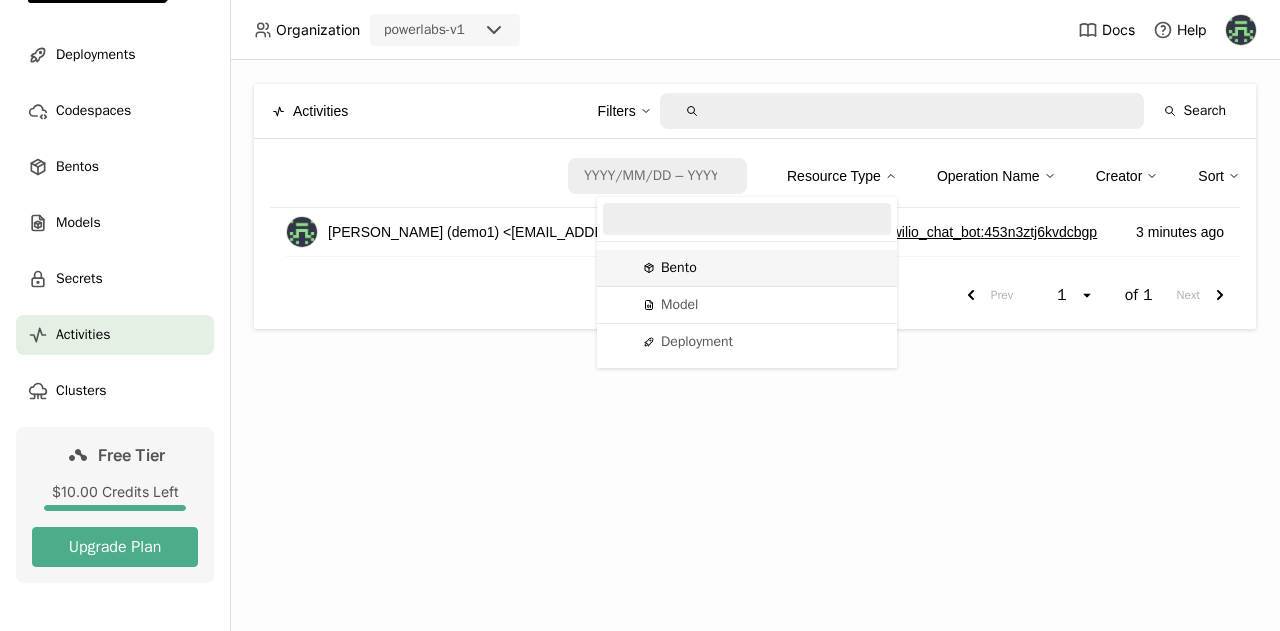 click on "Bento" at bounding box center (747, 268) 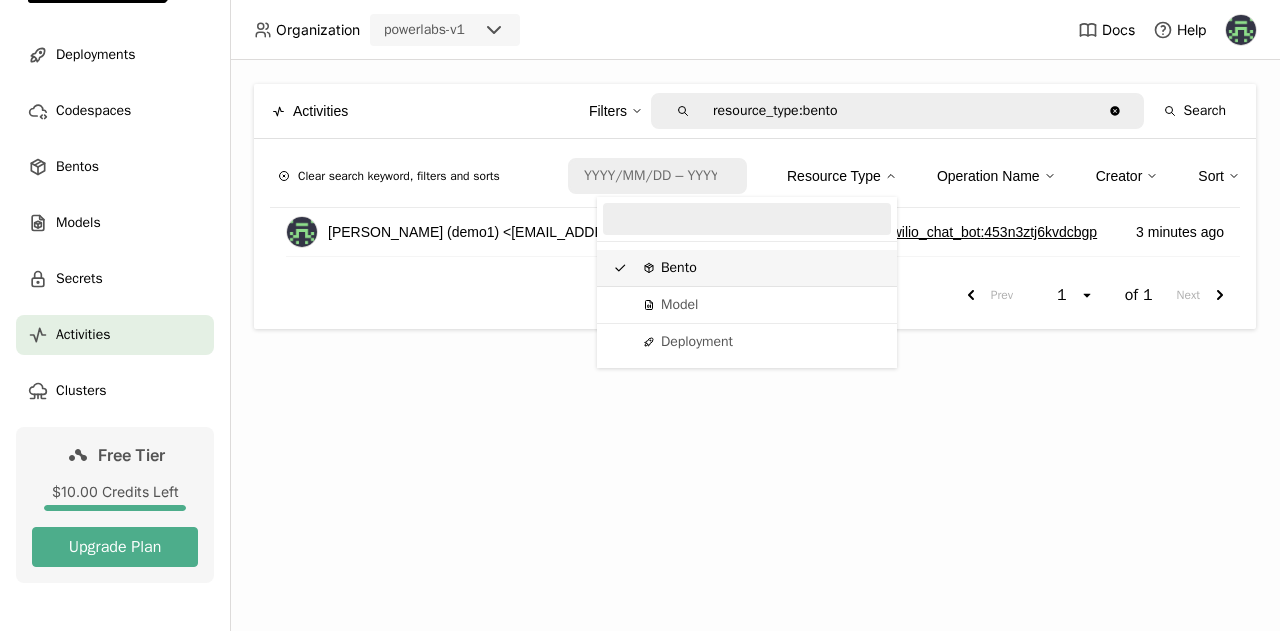 click on "Resource Type" at bounding box center [834, 176] 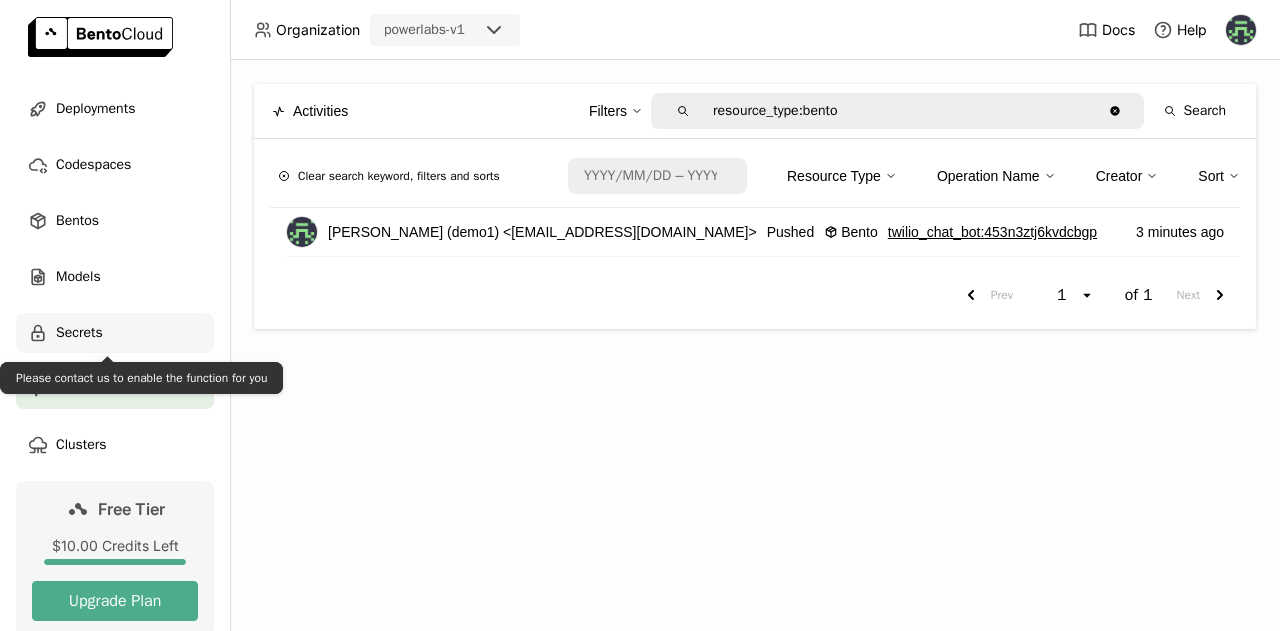 scroll, scrollTop: 8, scrollLeft: 0, axis: vertical 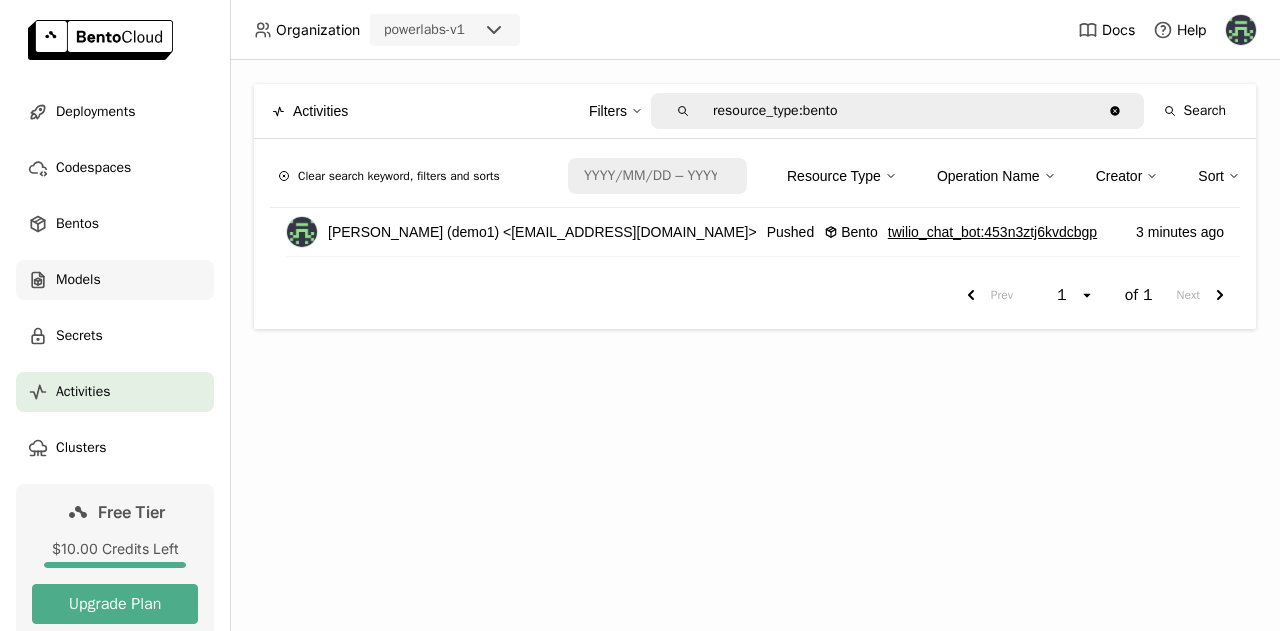 click on "Models" at bounding box center [78, 280] 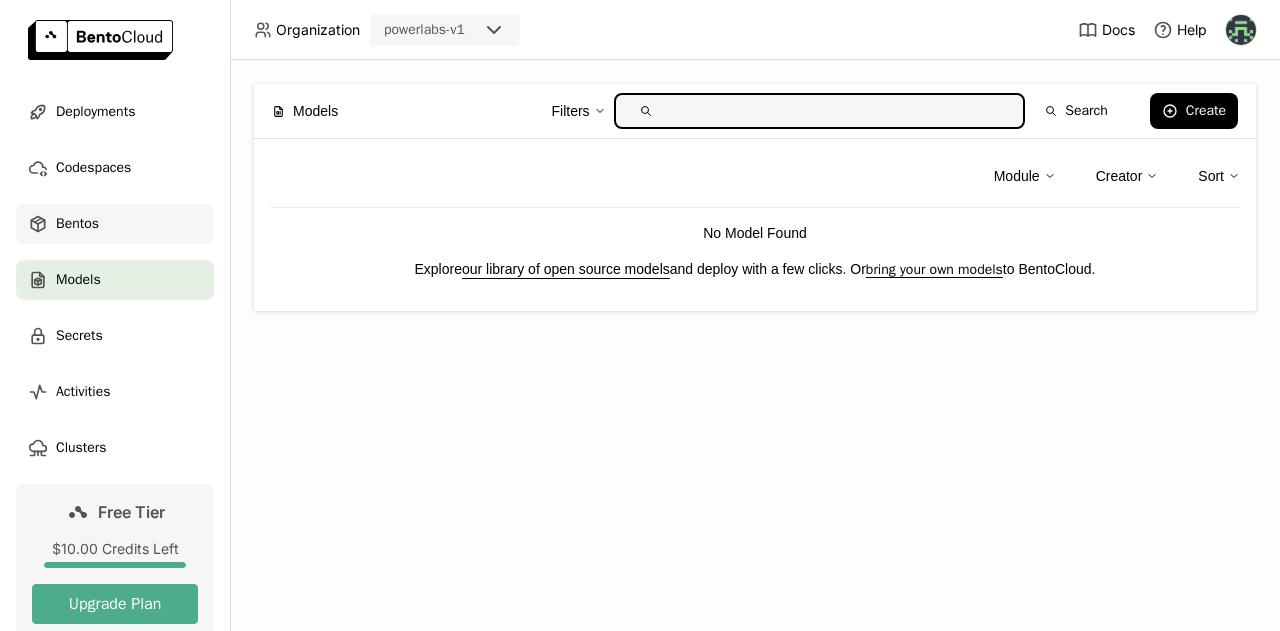 click on "Bentos" at bounding box center (77, 224) 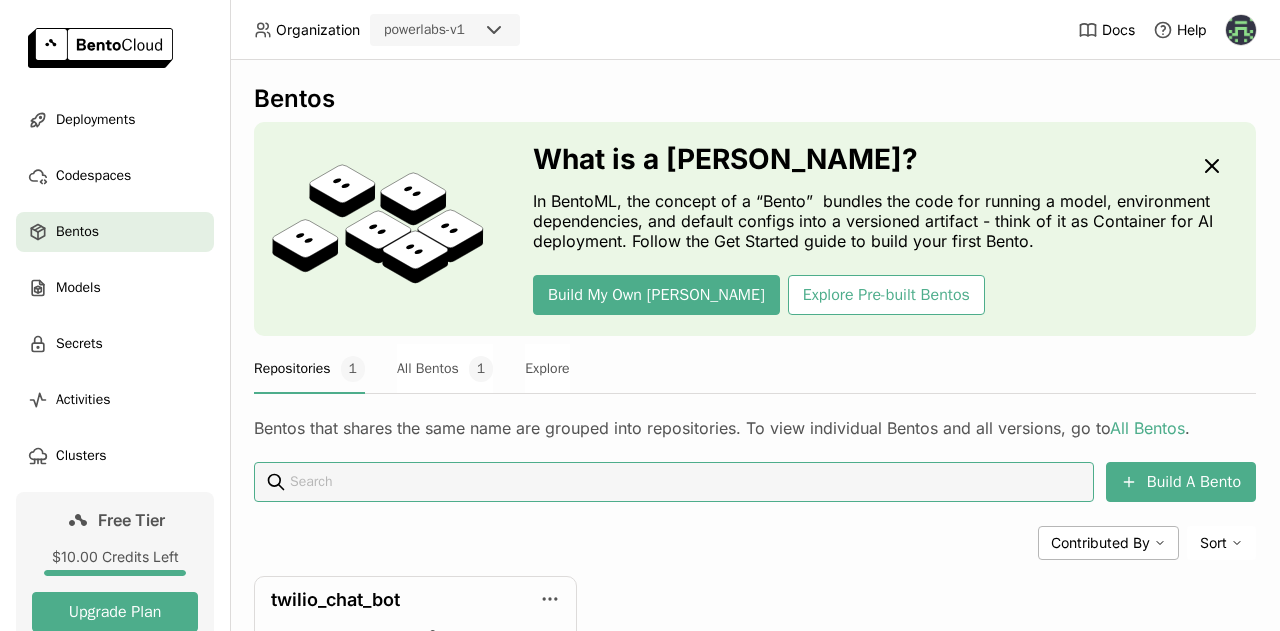 scroll, scrollTop: 214, scrollLeft: 0, axis: vertical 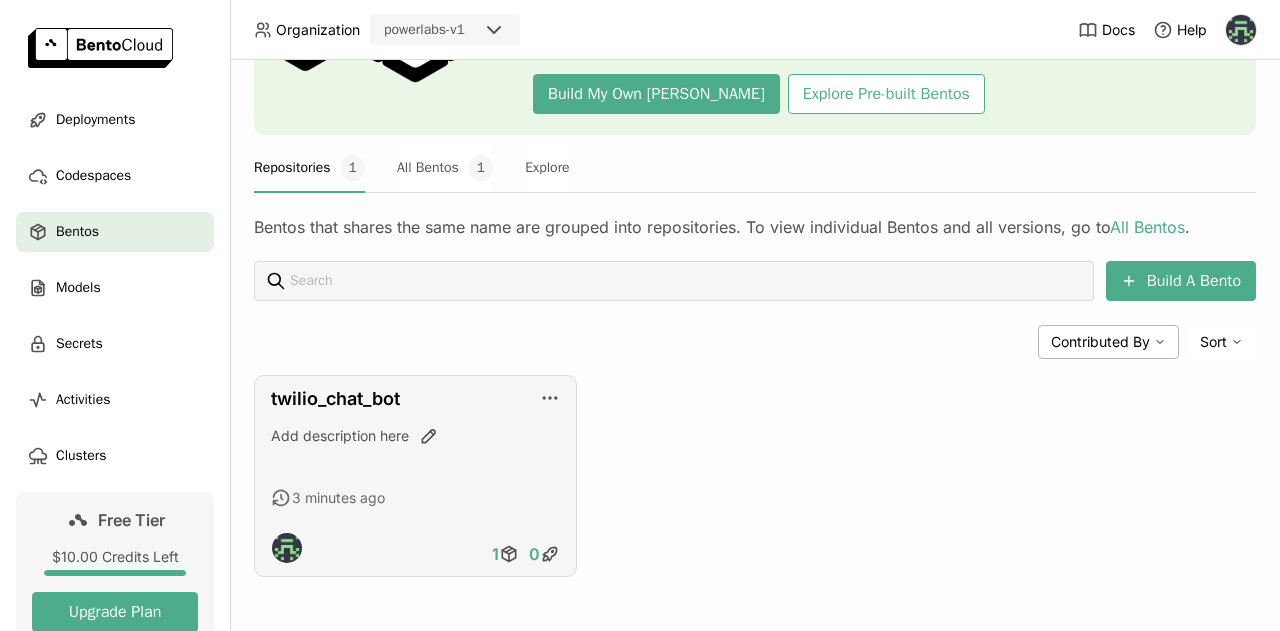 click on "twilio_chat_bot Add description here 3 minutes ago 1 0" at bounding box center (415, 476) 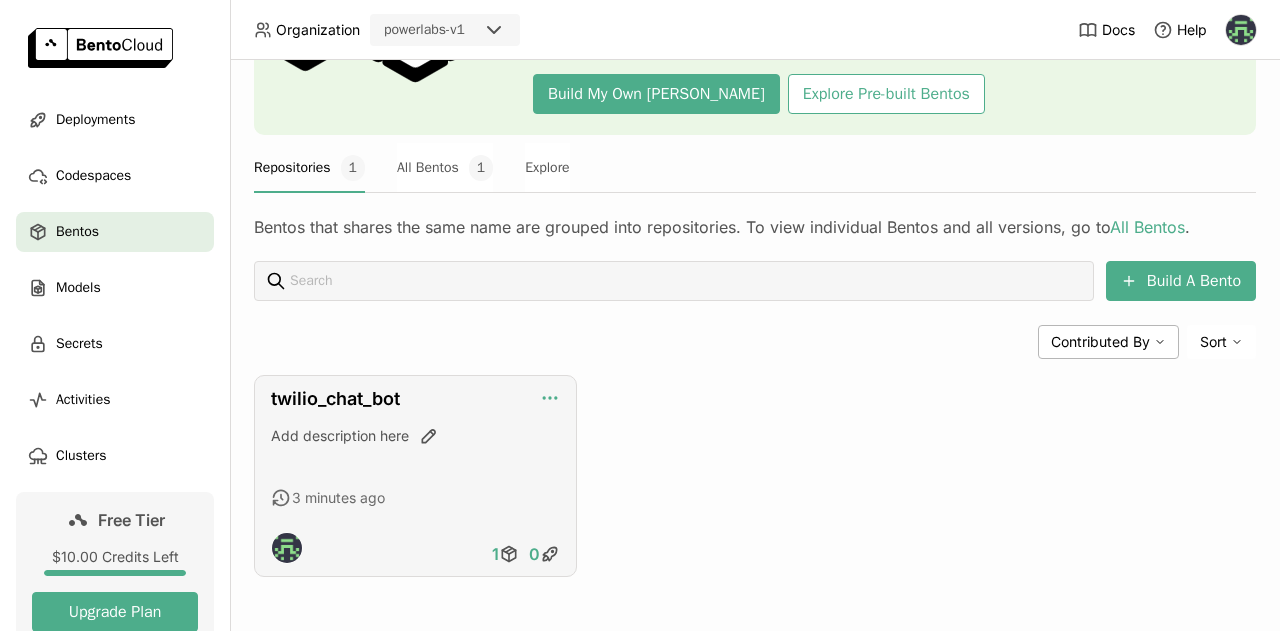click 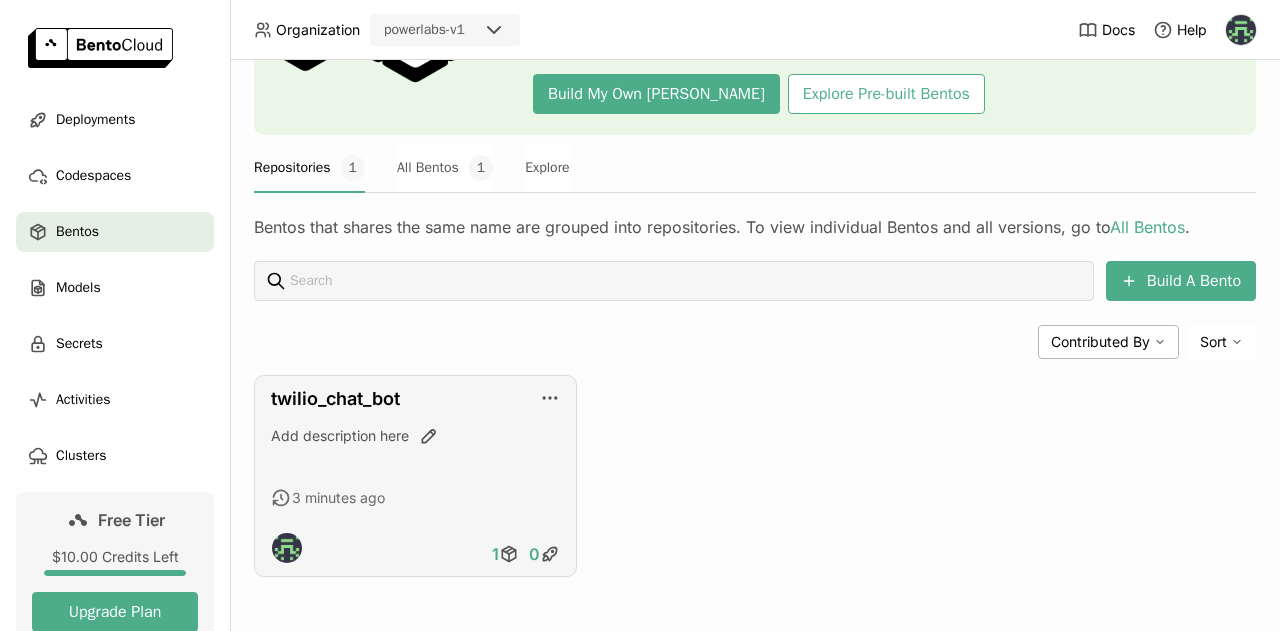 click on "Add description here" at bounding box center [415, 436] 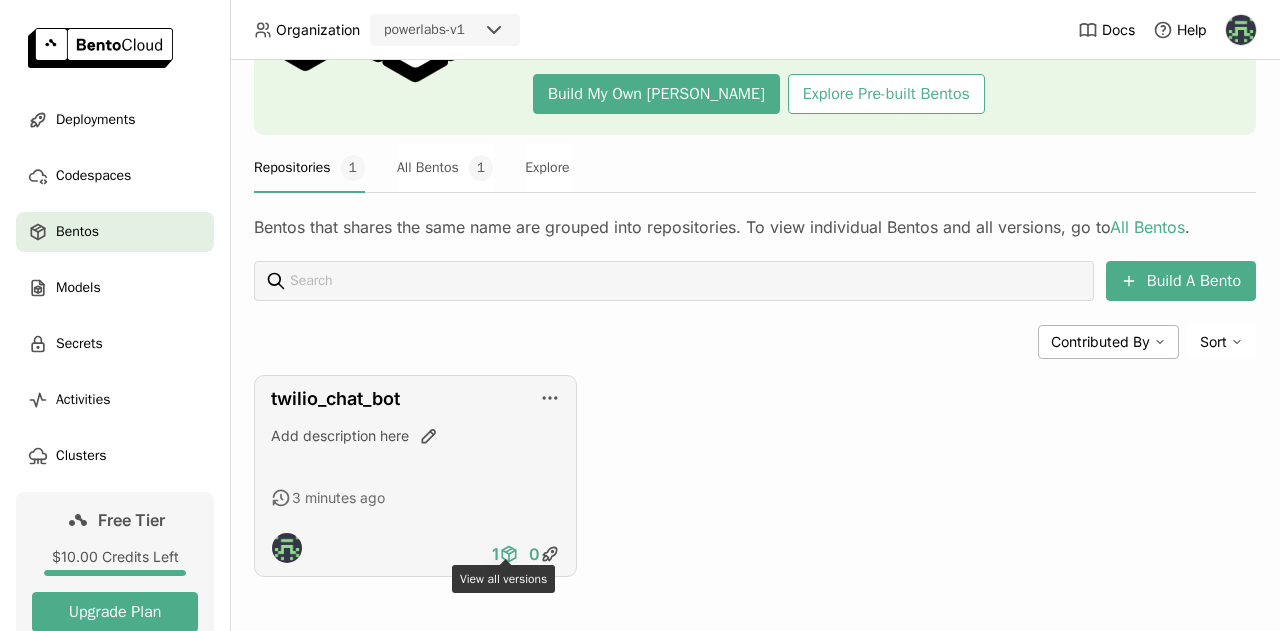 click 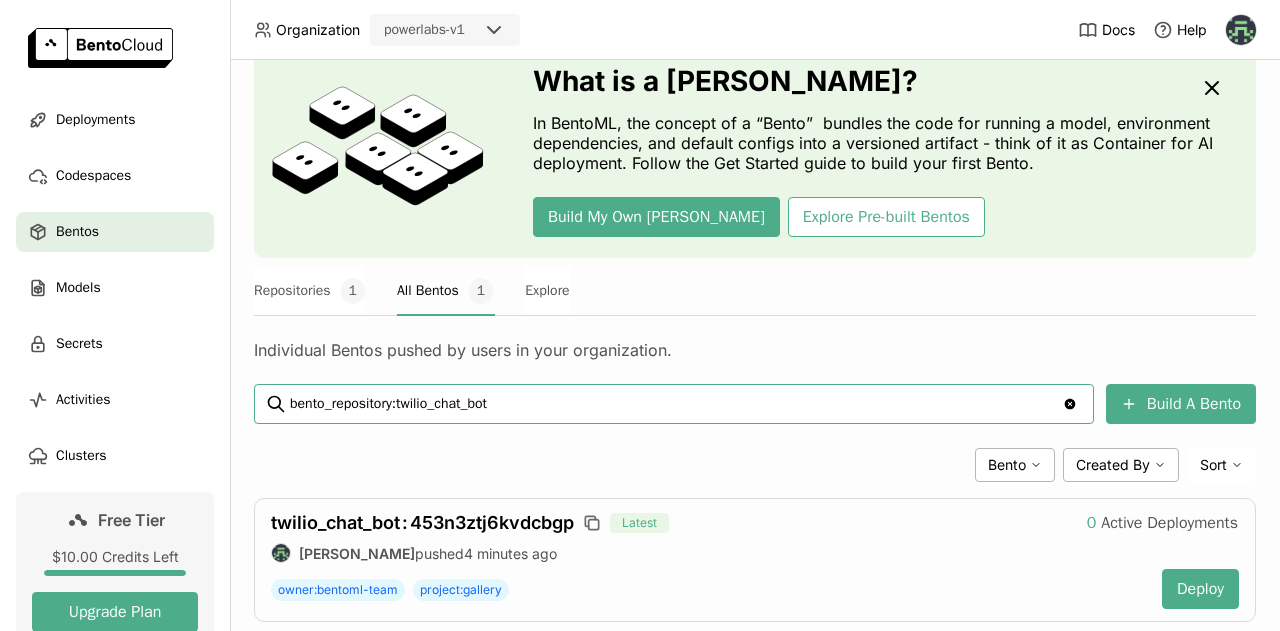 scroll, scrollTop: 135, scrollLeft: 0, axis: vertical 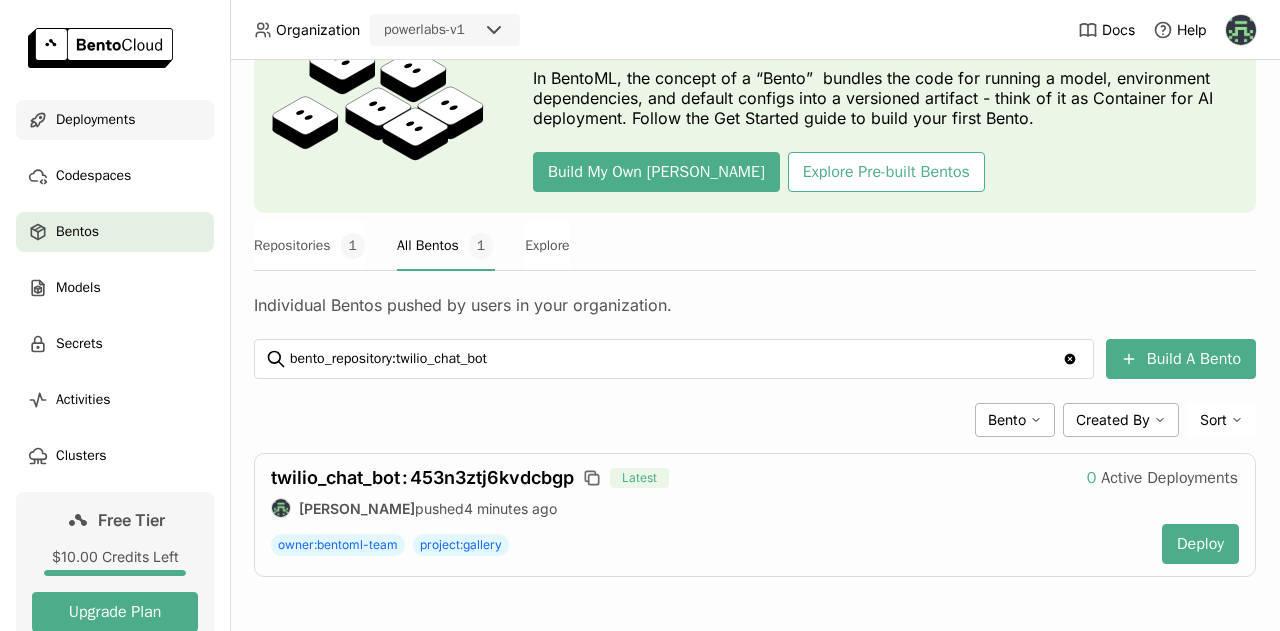 click on "Deployments" at bounding box center (95, 120) 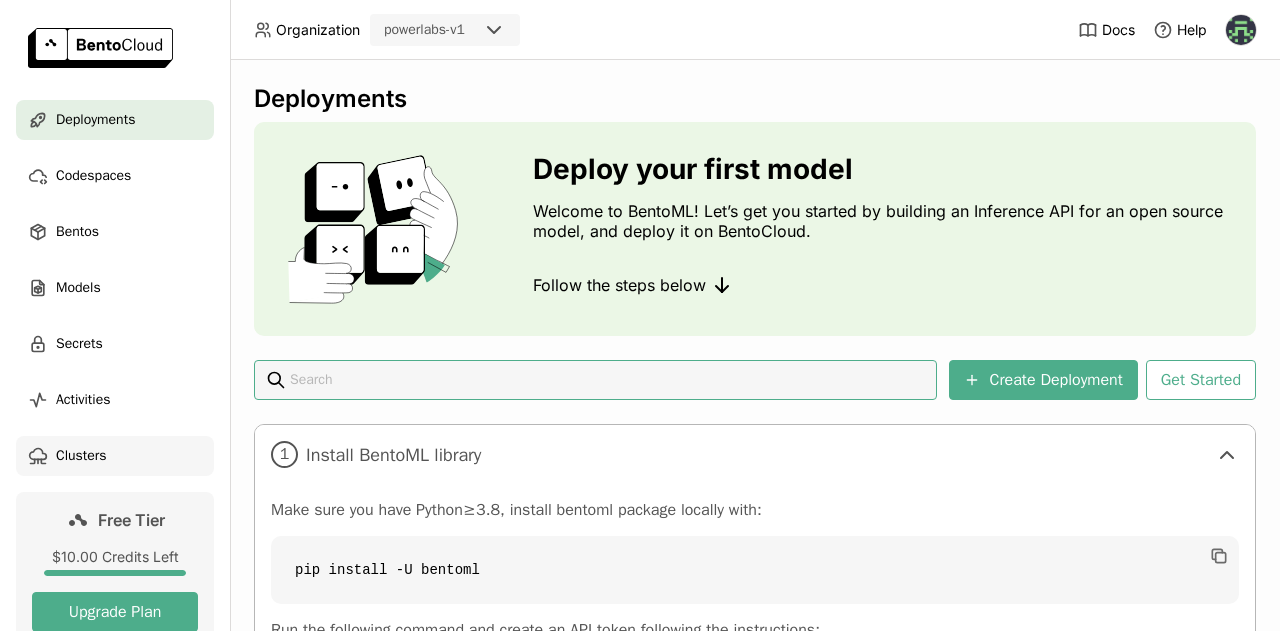 scroll, scrollTop: 108, scrollLeft: 0, axis: vertical 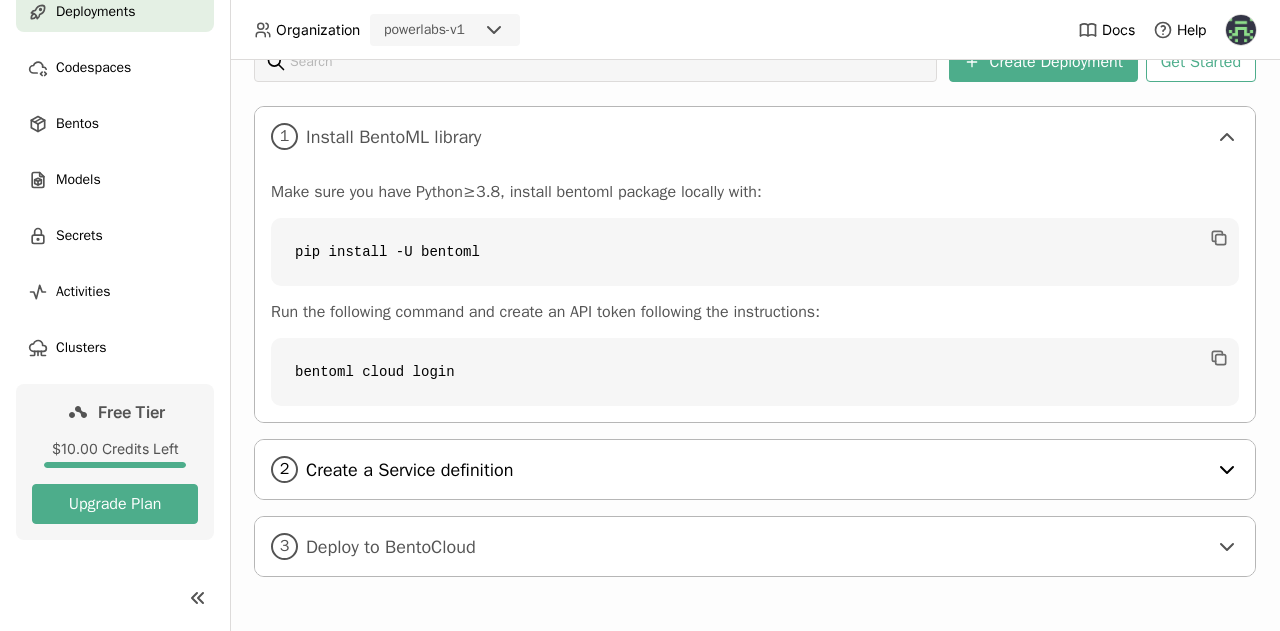 click on "Create a Service definition" at bounding box center [756, 470] 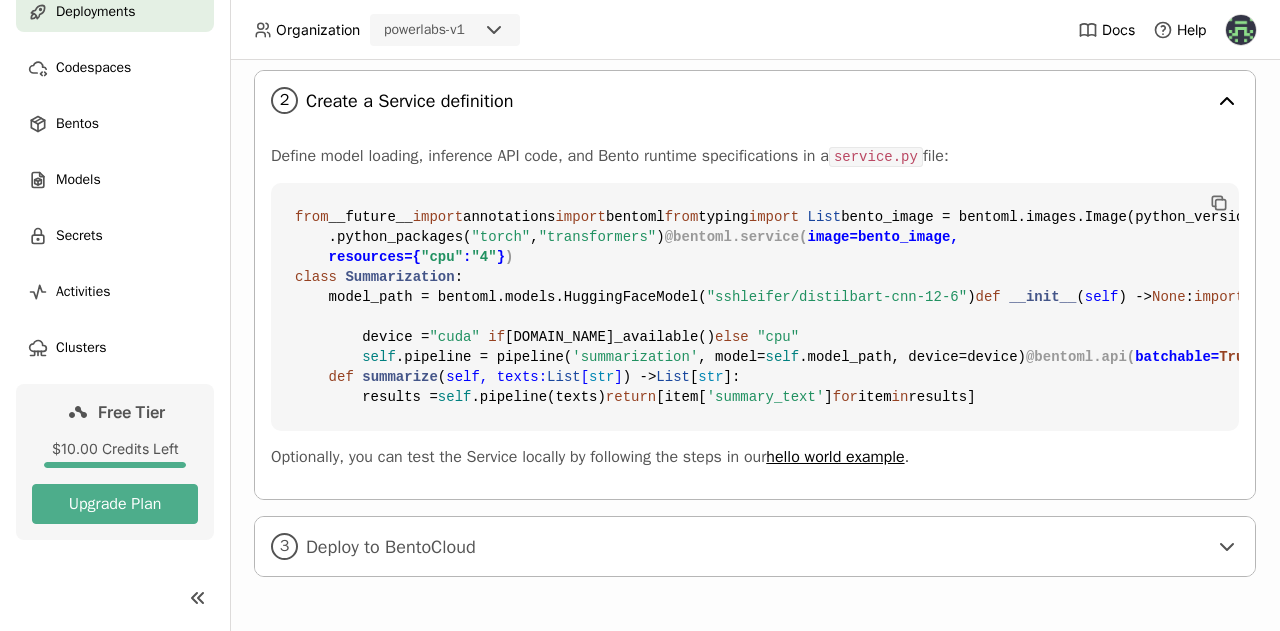 scroll, scrollTop: 1060, scrollLeft: 0, axis: vertical 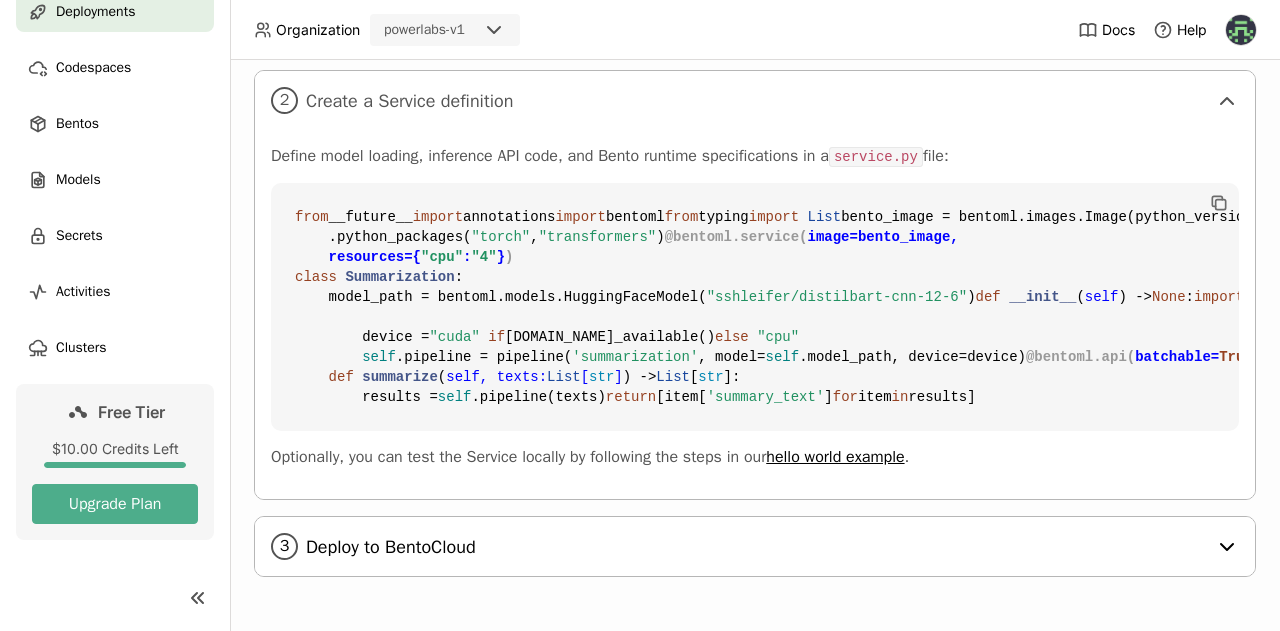 click on "Deploy to BentoCloud" at bounding box center [756, 547] 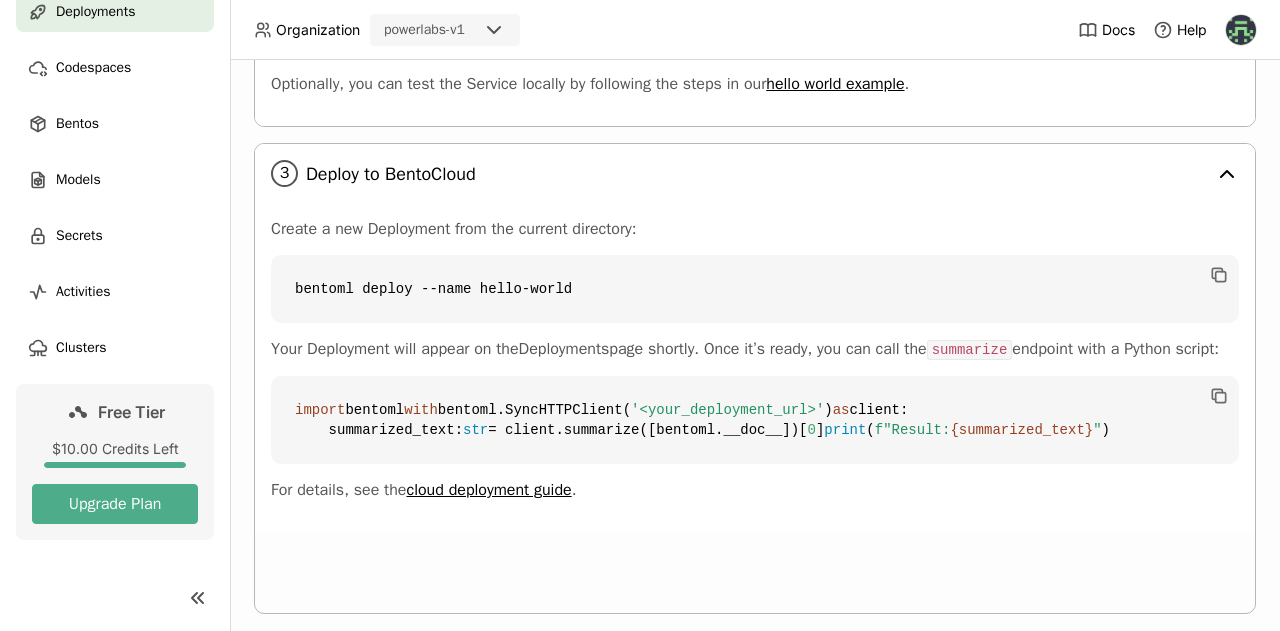 scroll, scrollTop: 1470, scrollLeft: 0, axis: vertical 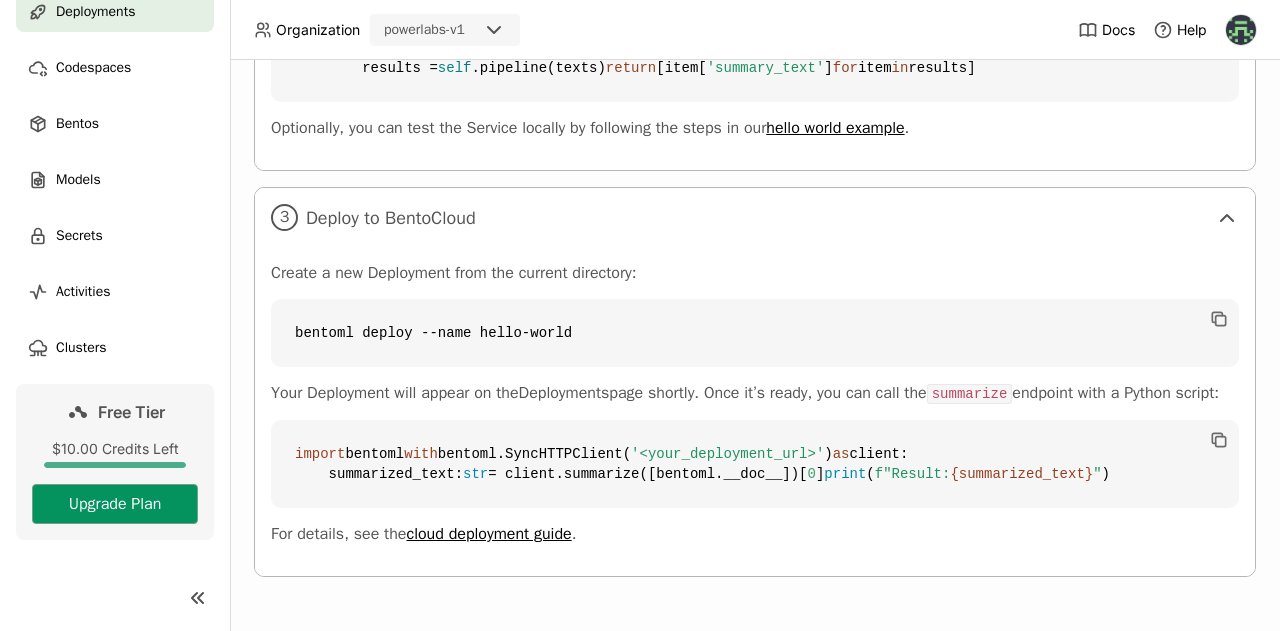 click on "Upgrade Plan" at bounding box center [115, 504] 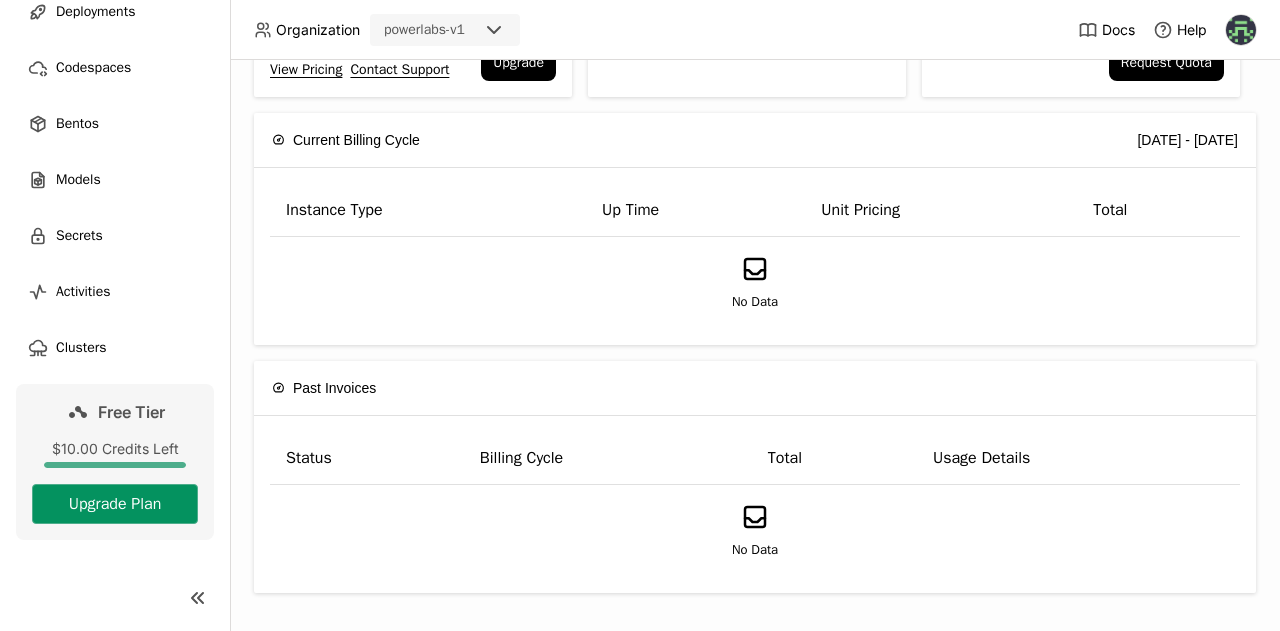 scroll, scrollTop: 0, scrollLeft: 0, axis: both 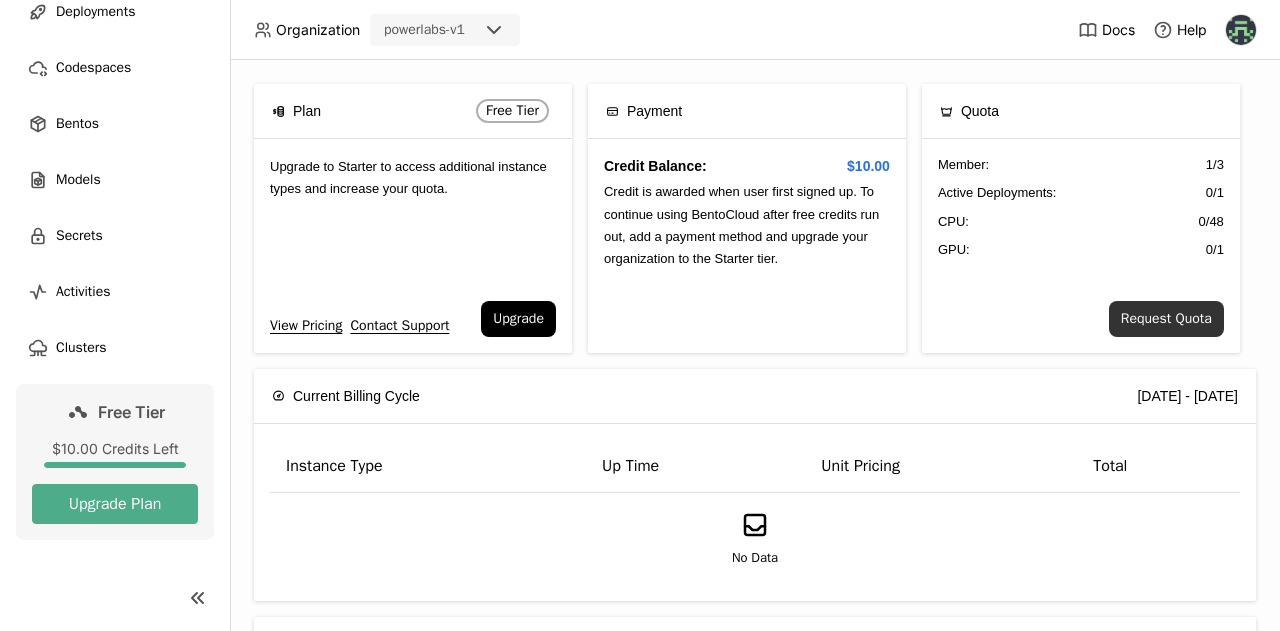 click on "Request Quota" at bounding box center [1166, 319] 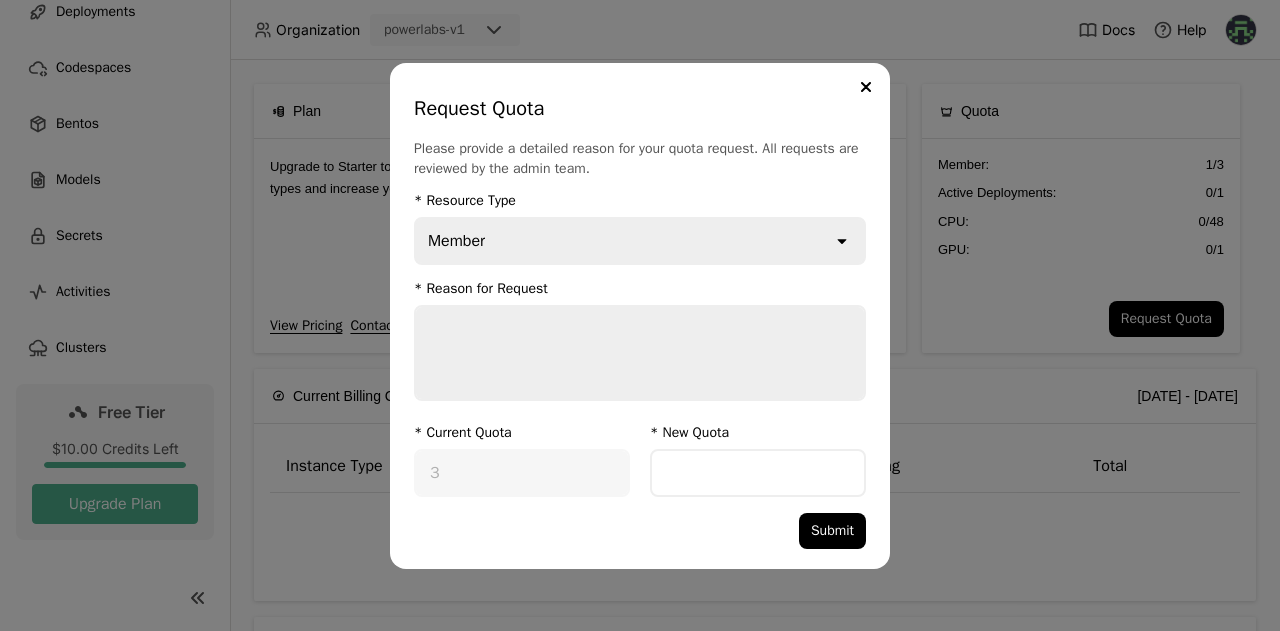 click on "Member" at bounding box center (624, 241) 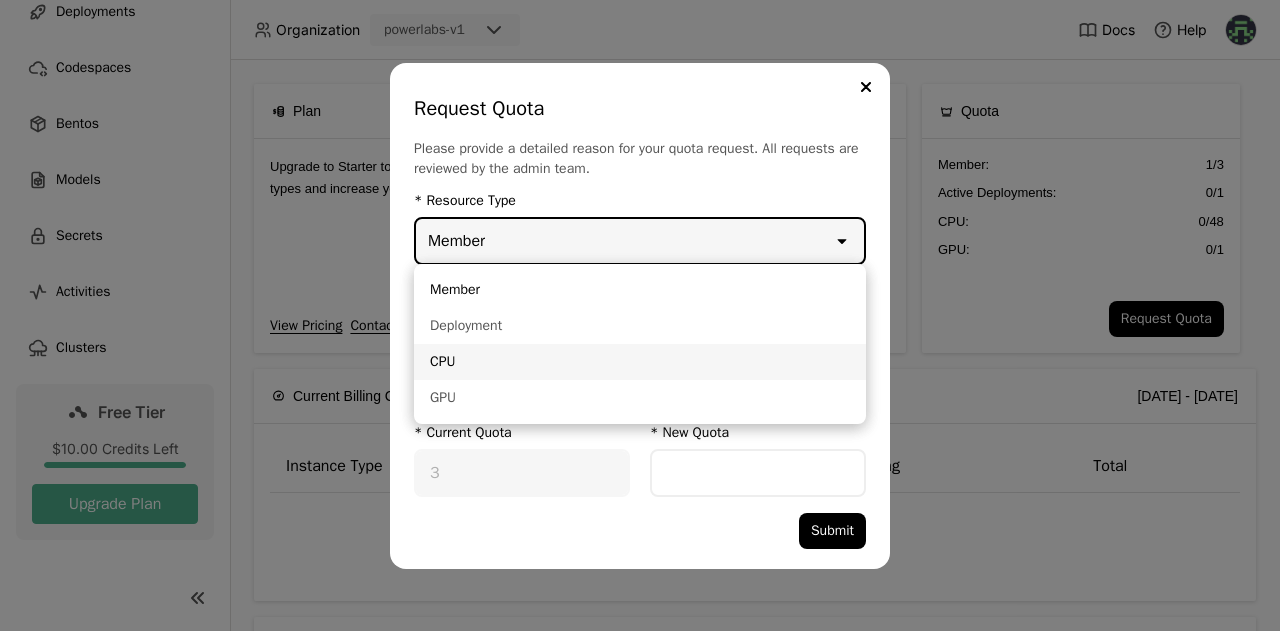click on "CPU" at bounding box center (640, 362) 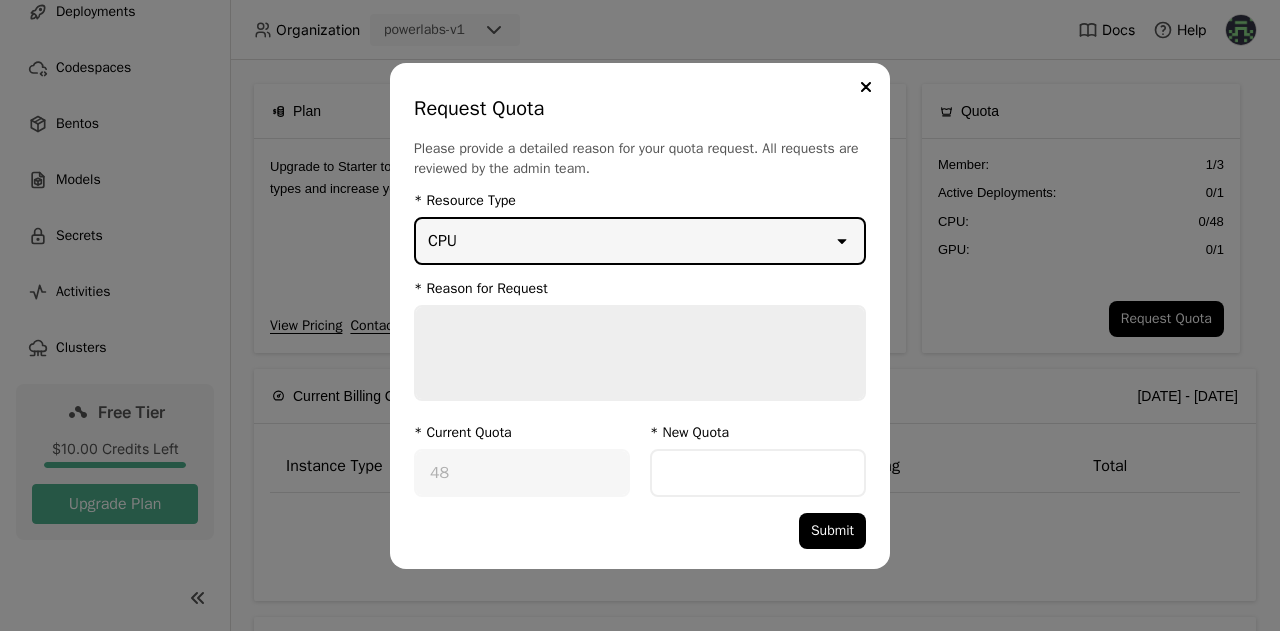 click at bounding box center (640, 353) 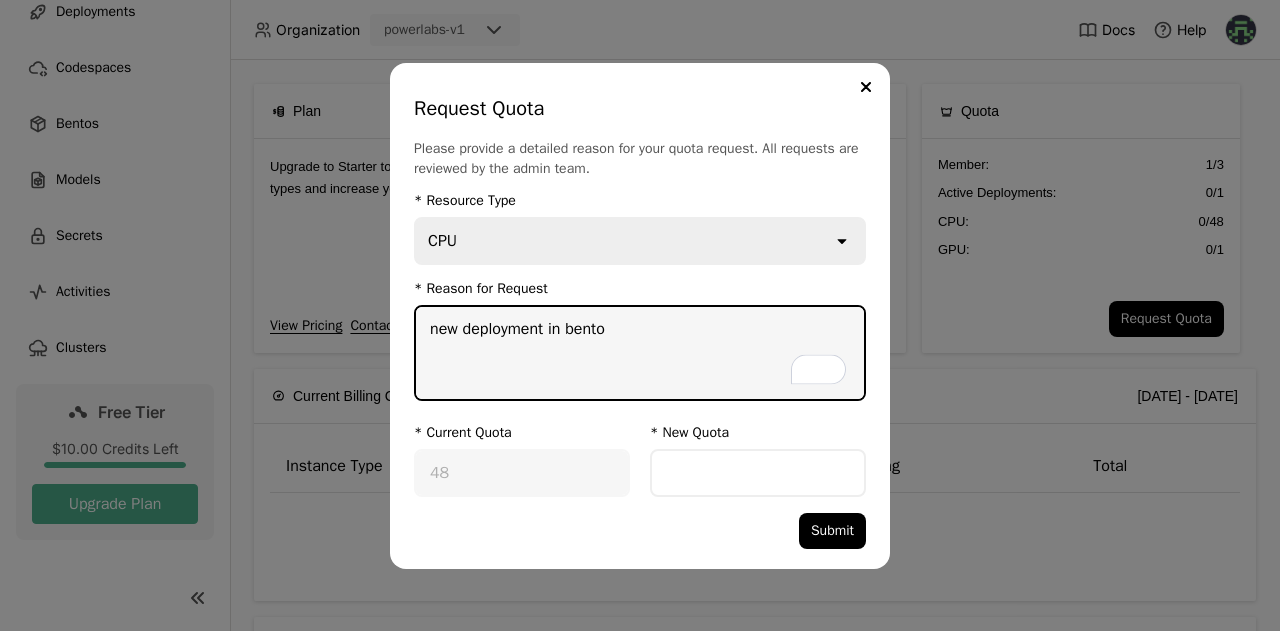 type on "new deployment in bento" 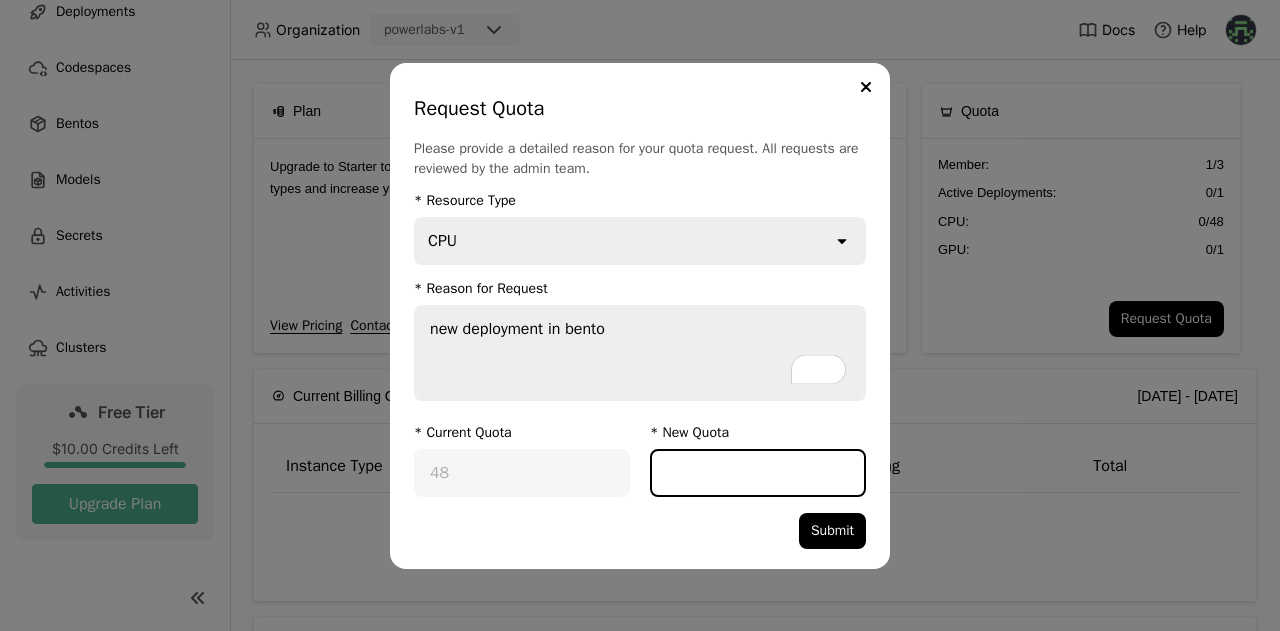 click at bounding box center (758, 473) 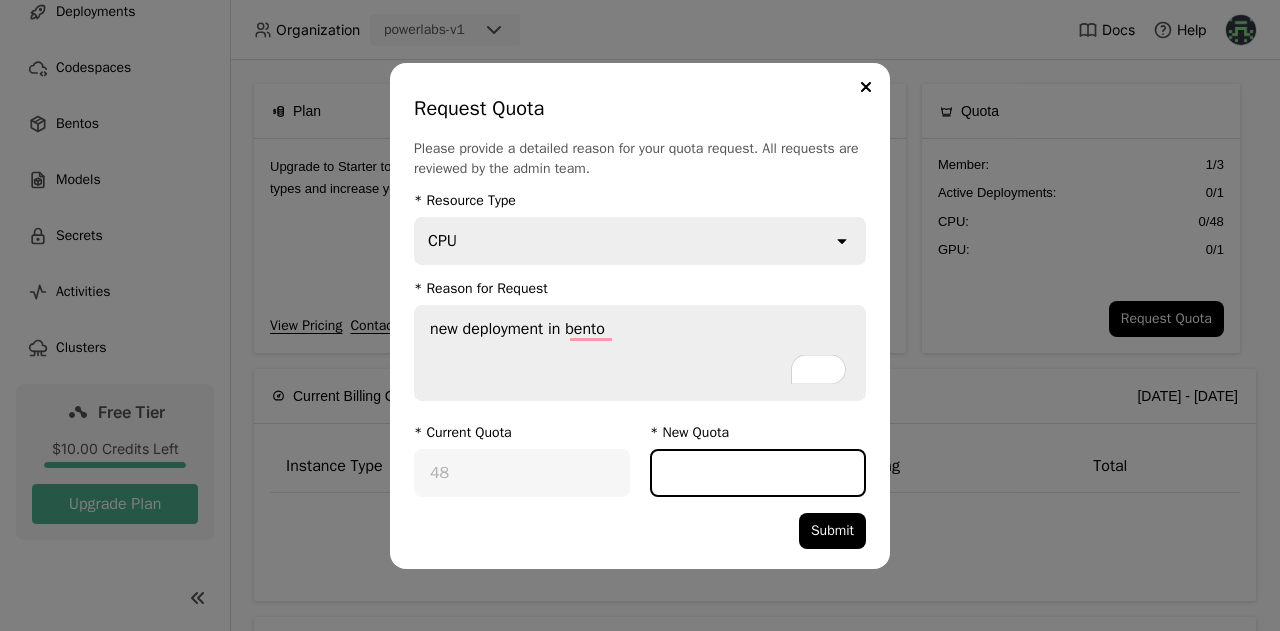 type on "0" 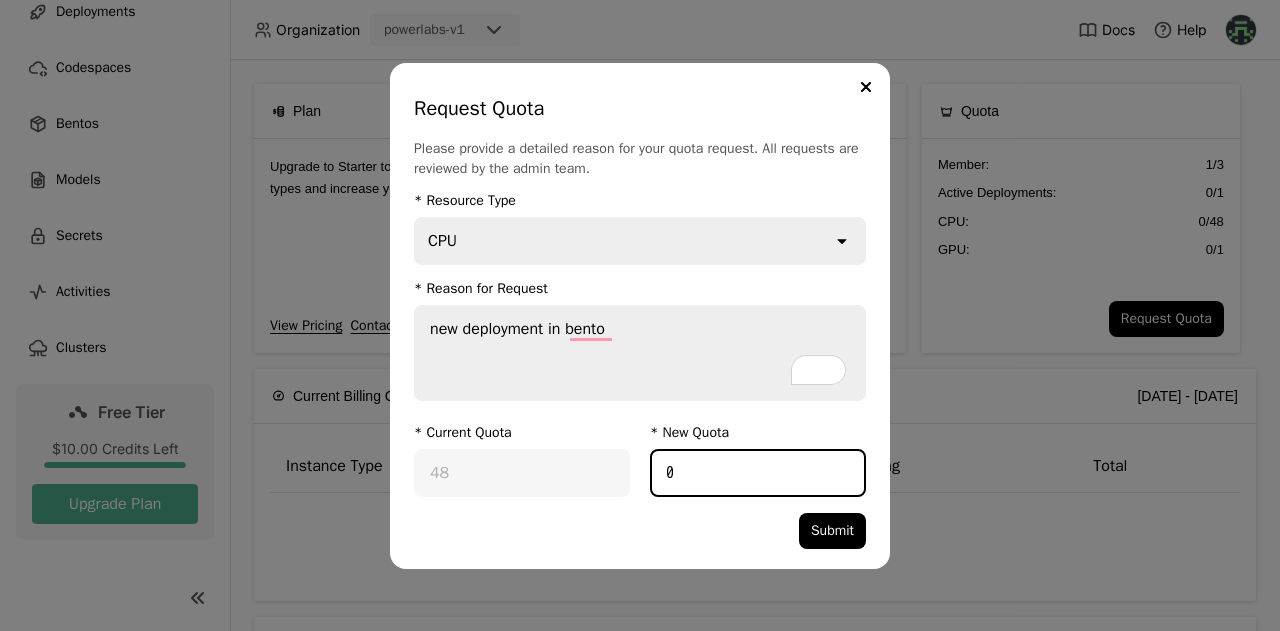 click on "0" at bounding box center (758, 473) 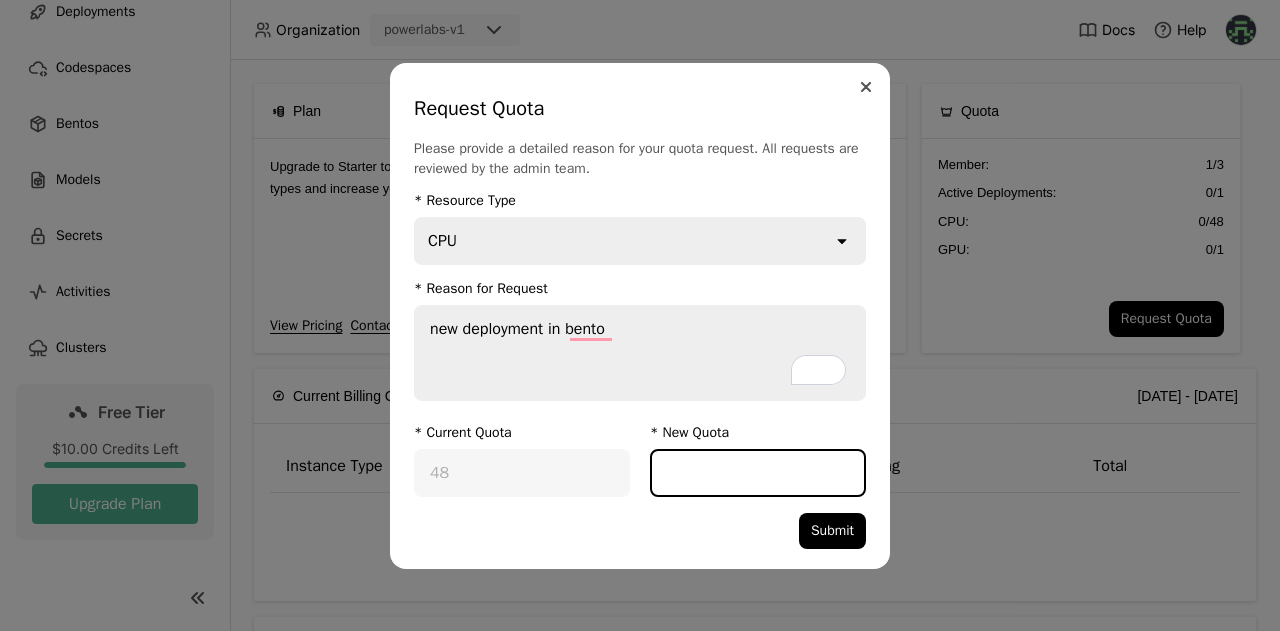 type on "0" 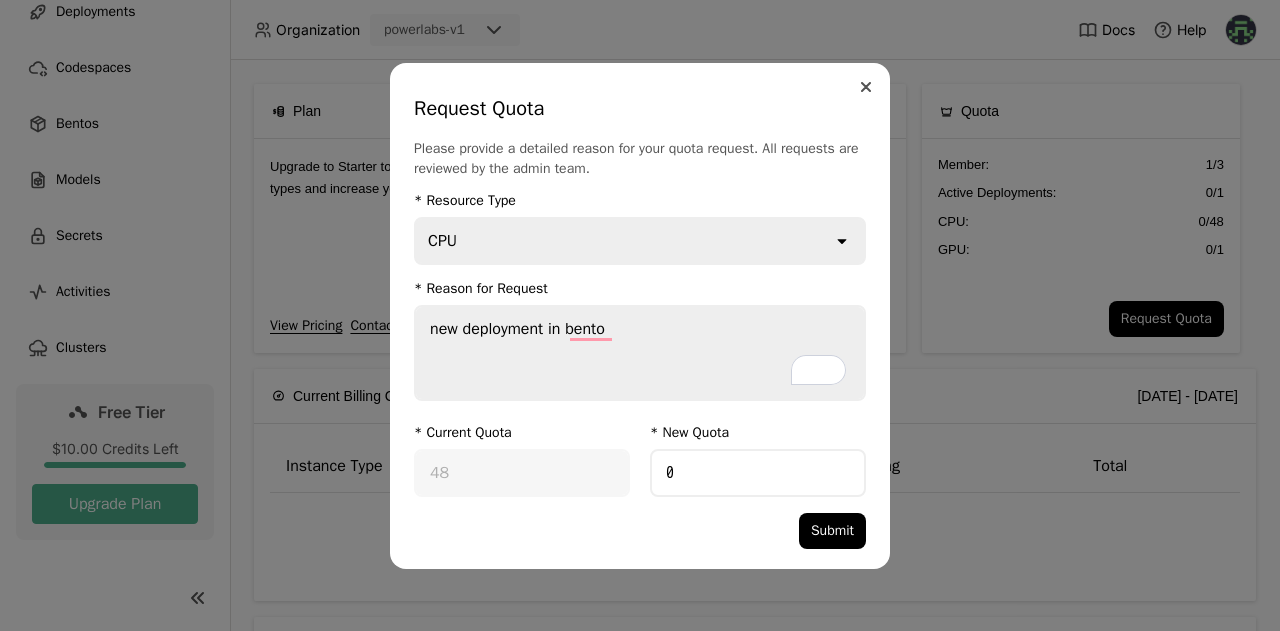 click at bounding box center (866, 87) 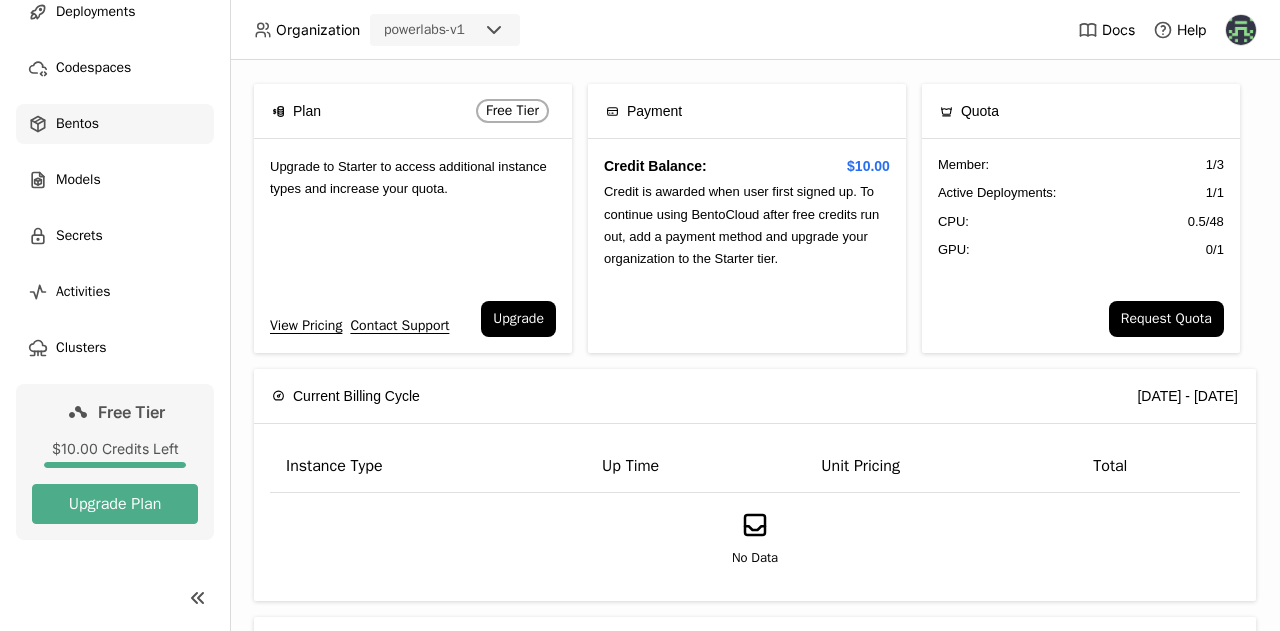 click on "Bentos" at bounding box center (115, 124) 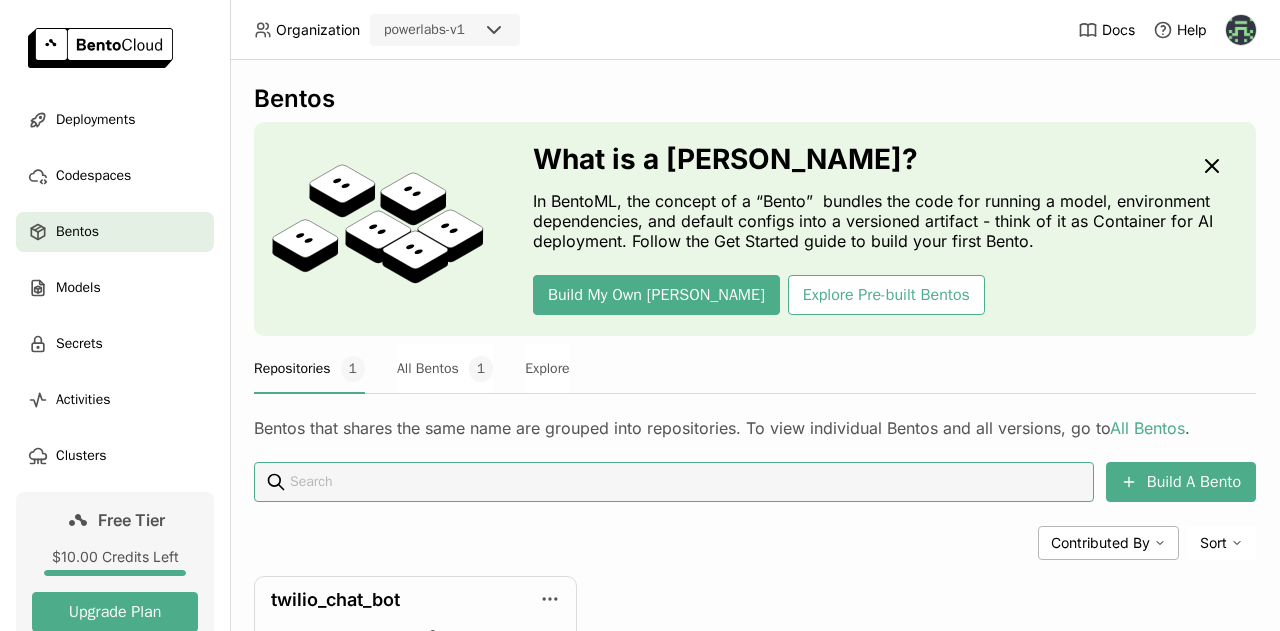 scroll, scrollTop: 214, scrollLeft: 0, axis: vertical 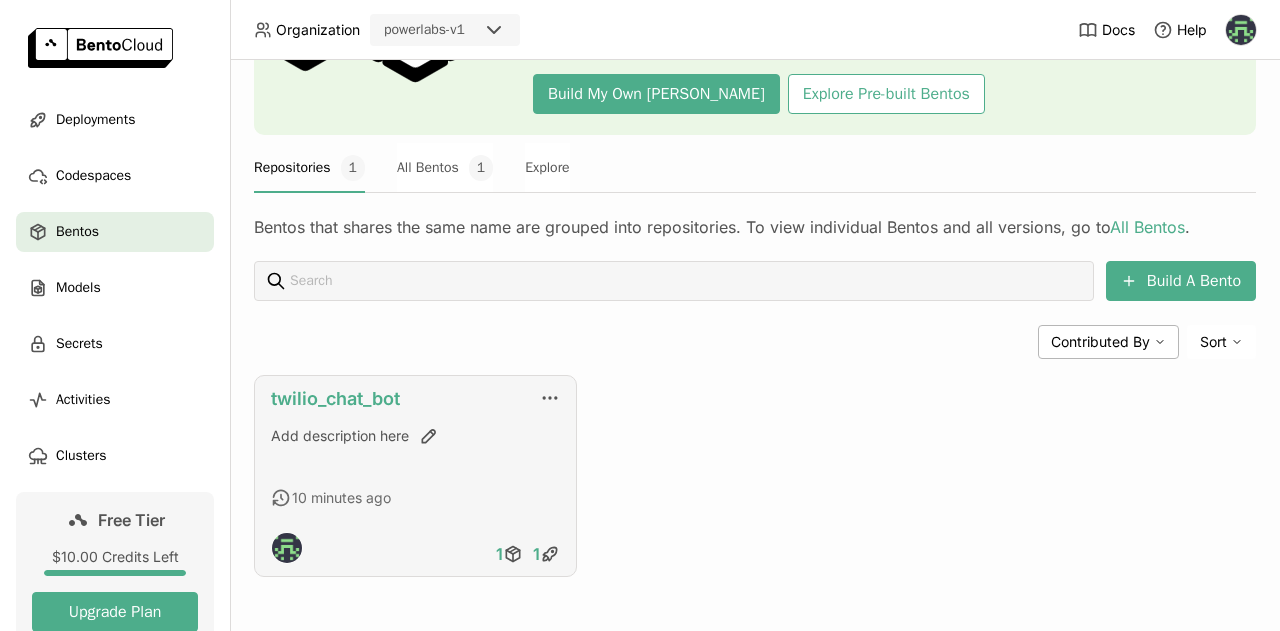 click on "twilio_chat_bot" at bounding box center (335, 398) 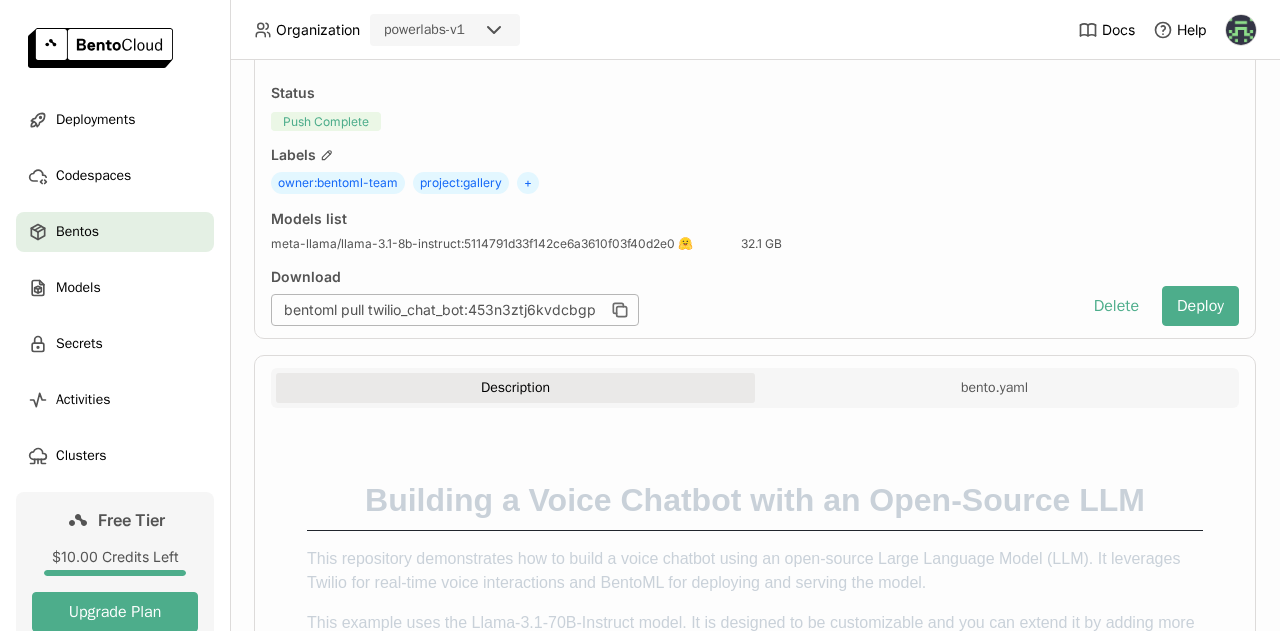 scroll, scrollTop: 0, scrollLeft: 0, axis: both 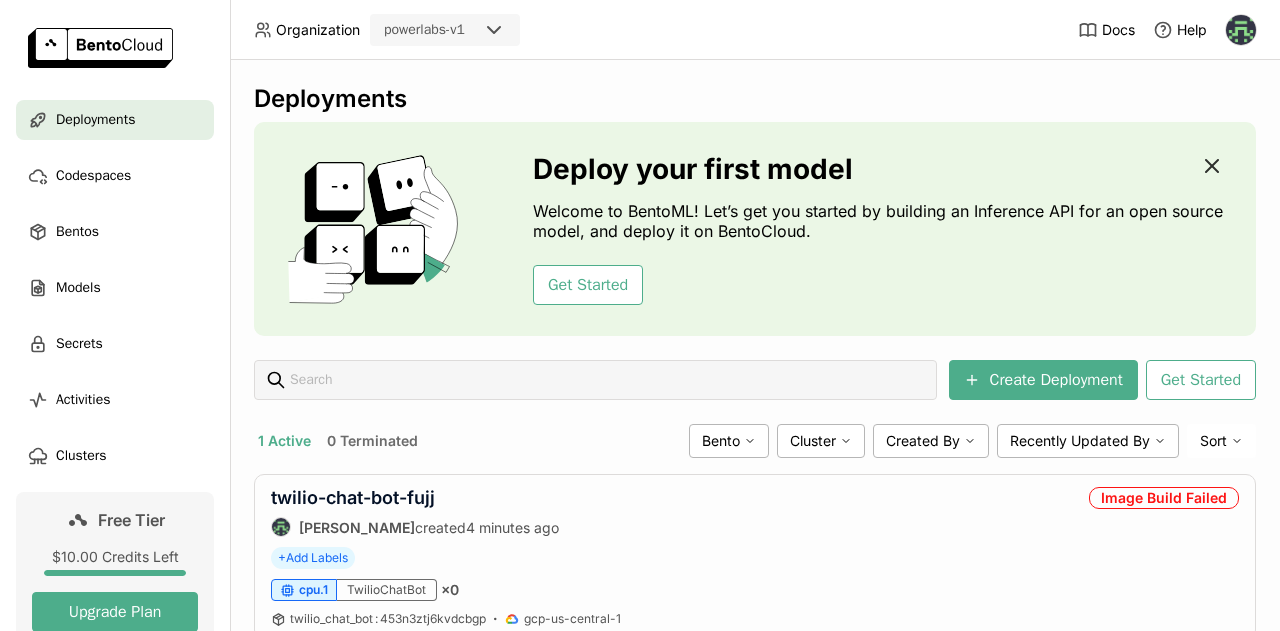 click 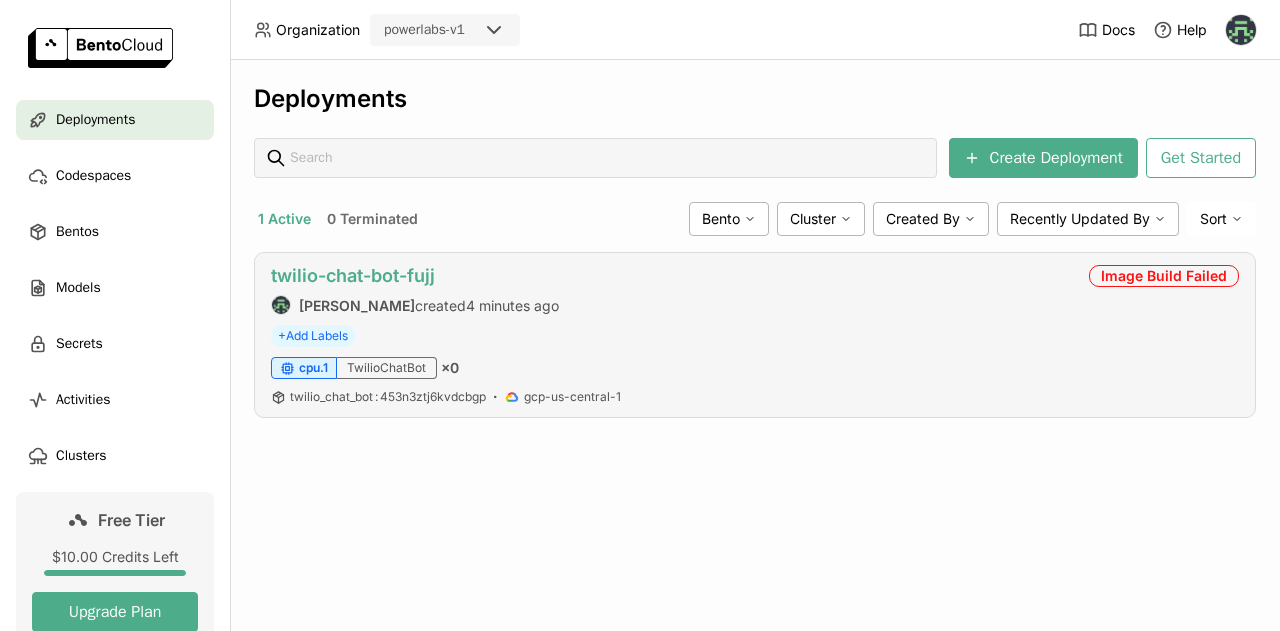 click on "twilio-chat-bot-fujj" at bounding box center [353, 275] 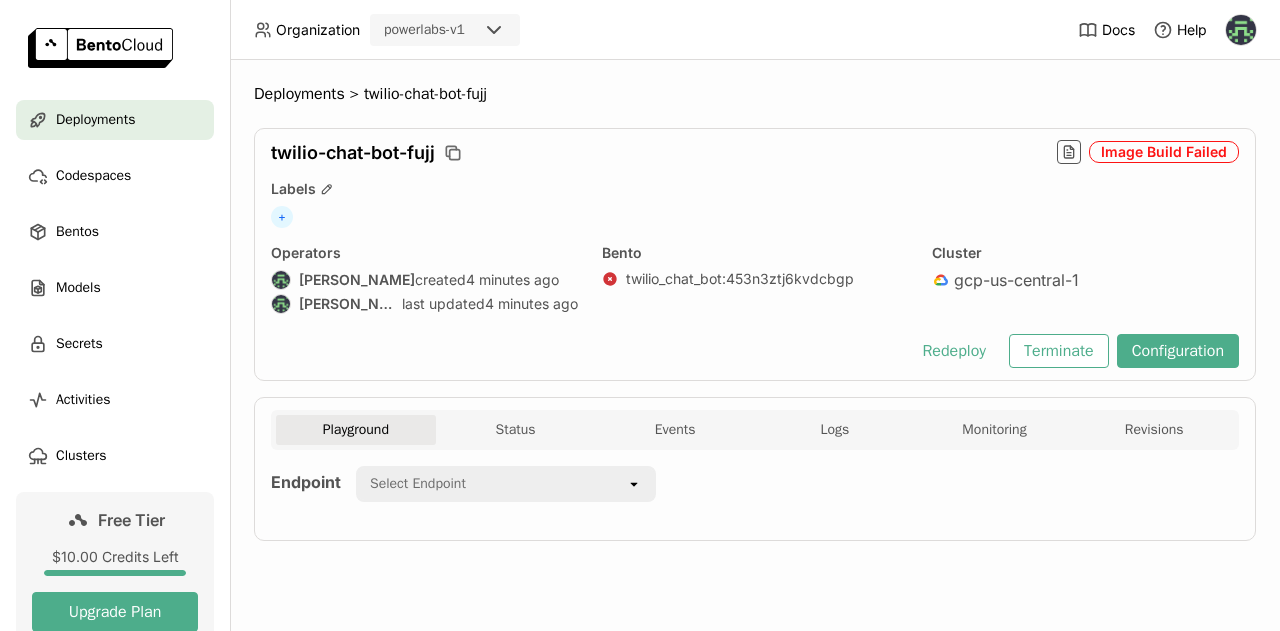 click on "Select Endpoint" at bounding box center [492, 484] 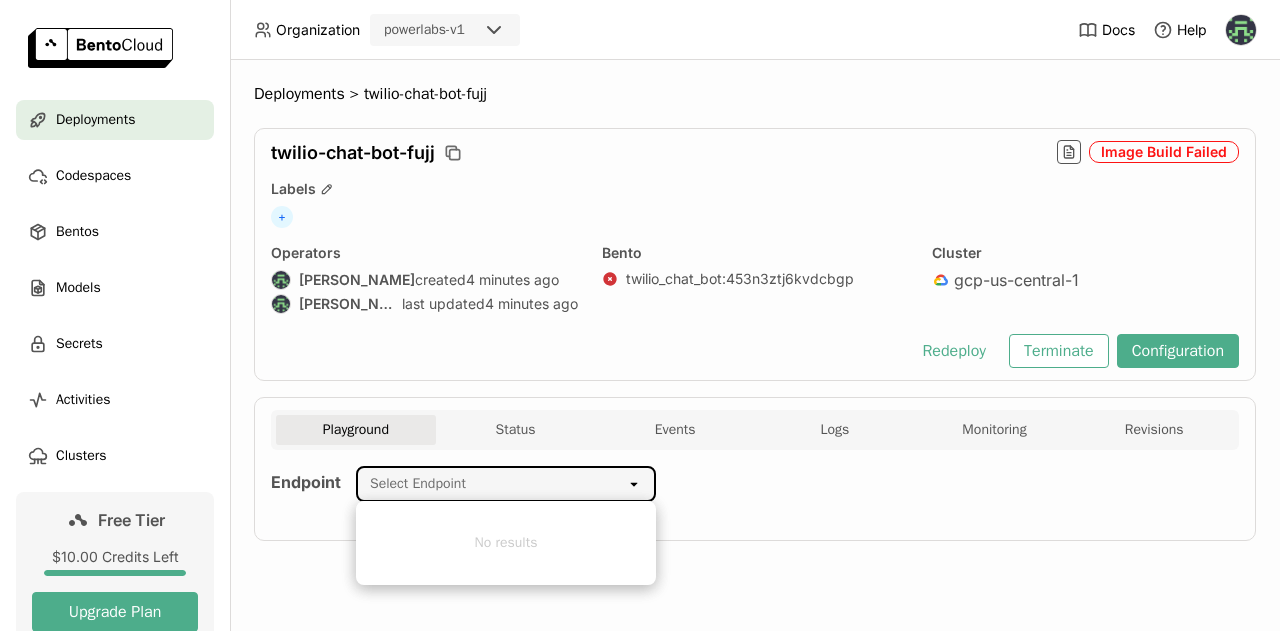 click on "Select Endpoint" at bounding box center [492, 484] 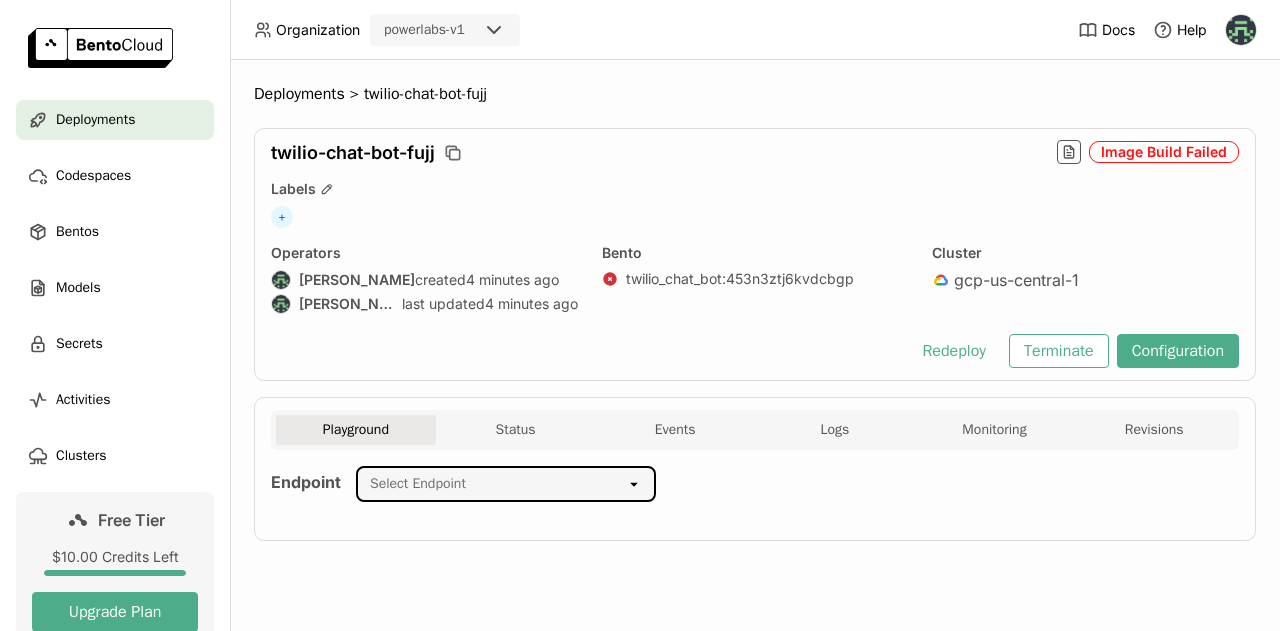 click on "Image Build Failed" at bounding box center (1164, 152) 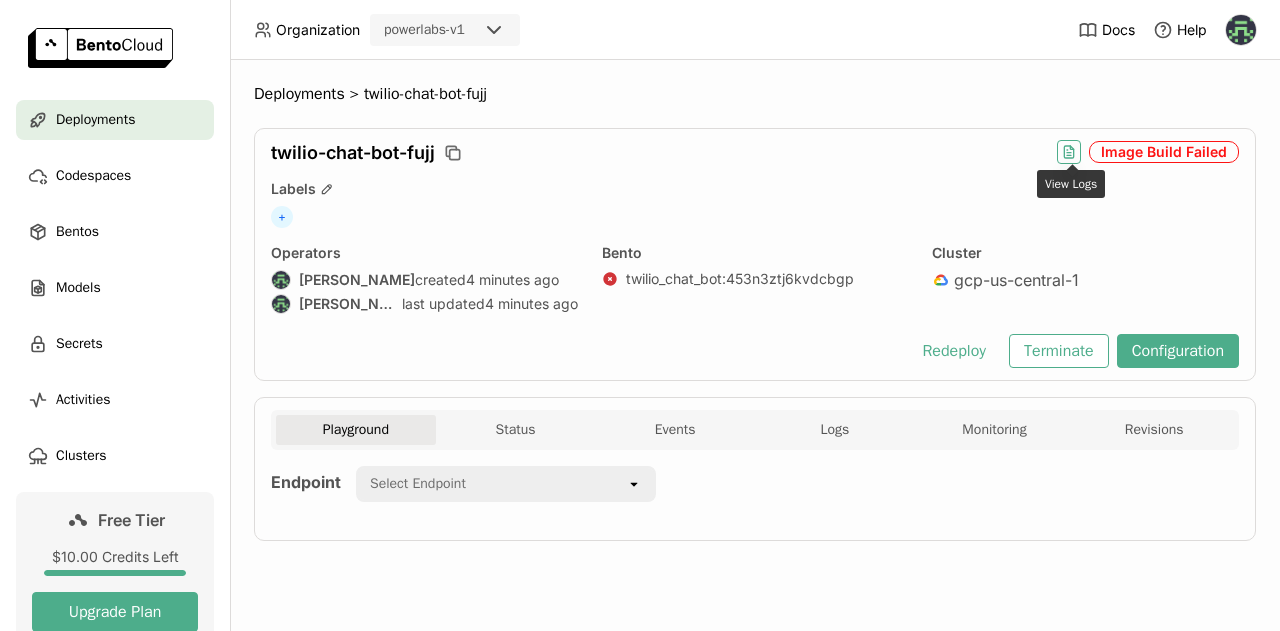 click at bounding box center [1069, 152] 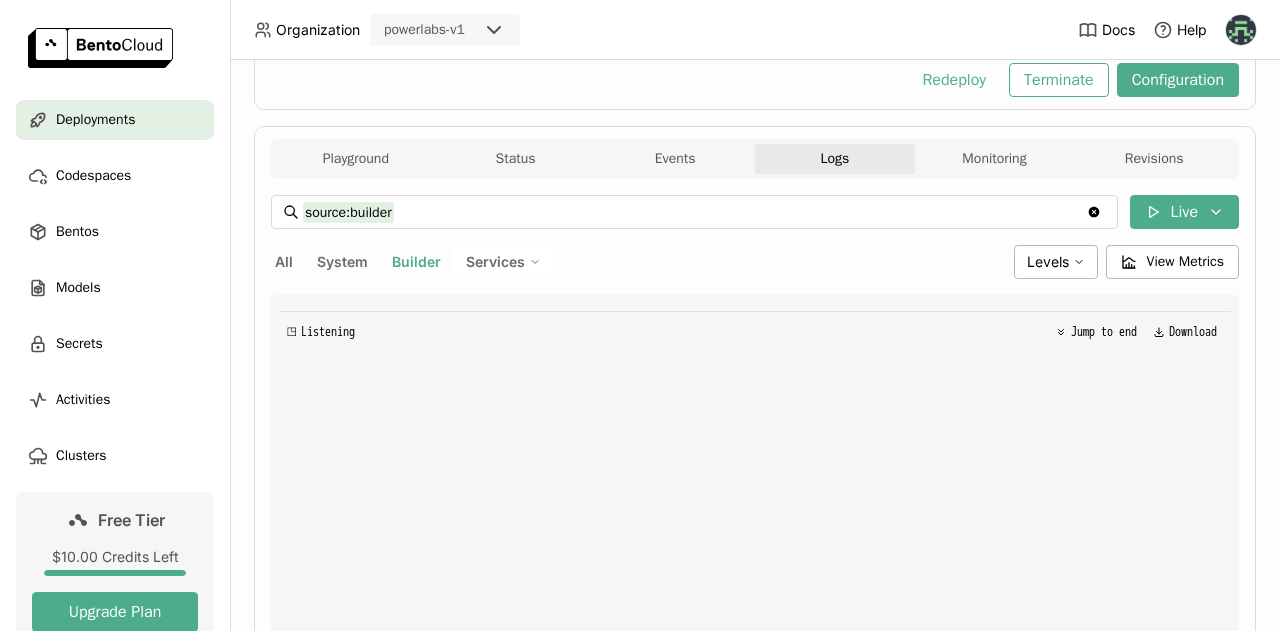 scroll, scrollTop: 272, scrollLeft: 0, axis: vertical 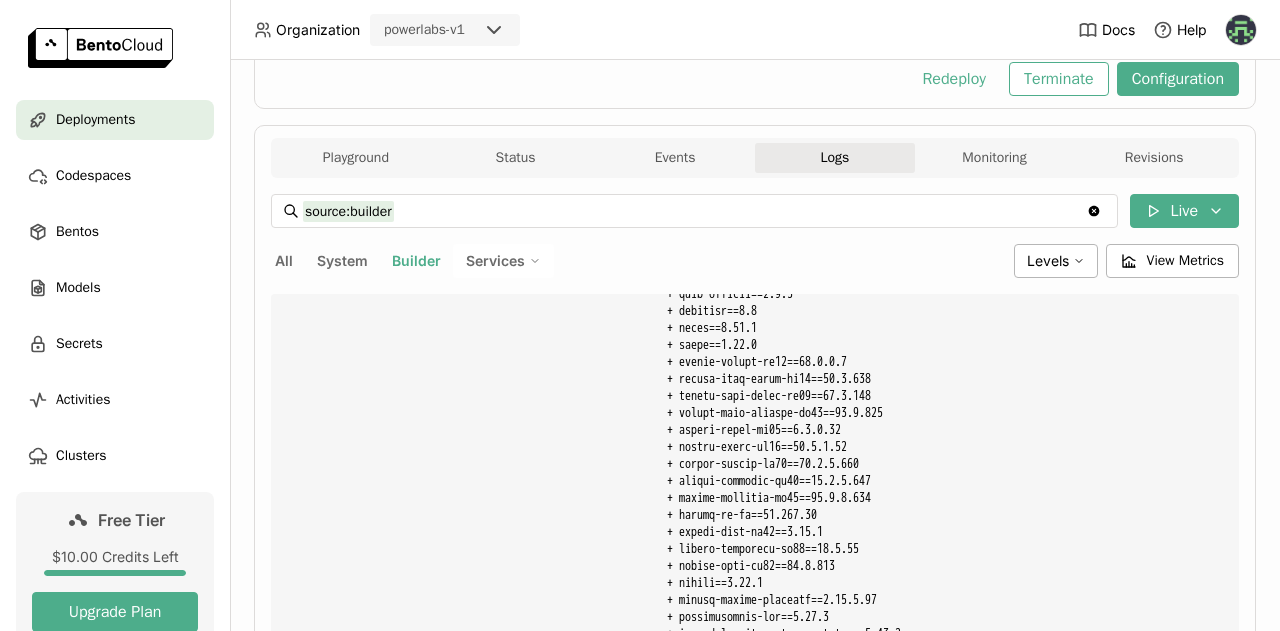 click on "source:builder" at bounding box center [694, 211] 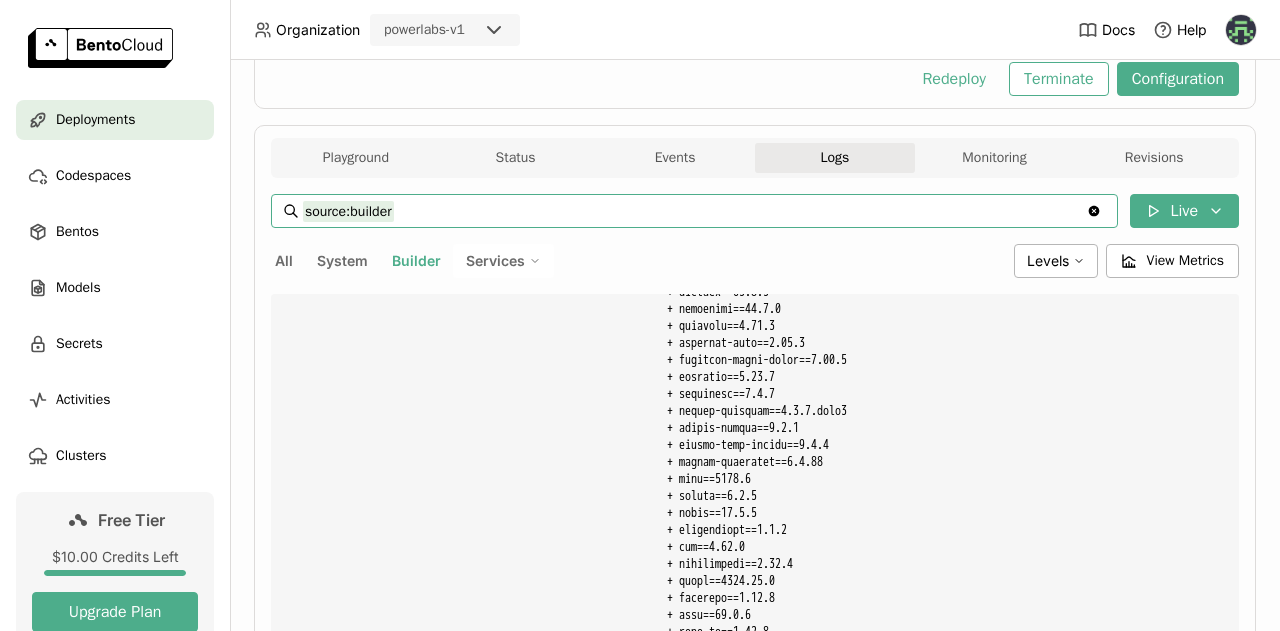 scroll, scrollTop: 7284, scrollLeft: 0, axis: vertical 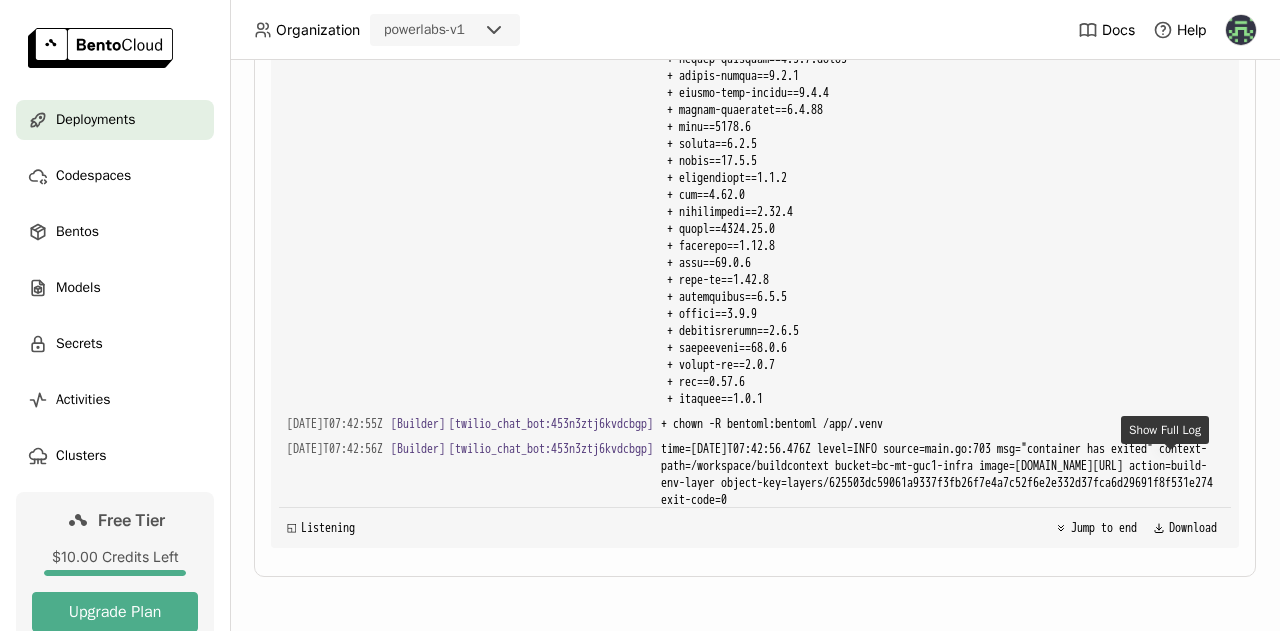 drag, startPoint x: 721, startPoint y: 443, endPoint x: 1176, endPoint y: 461, distance: 455.3559 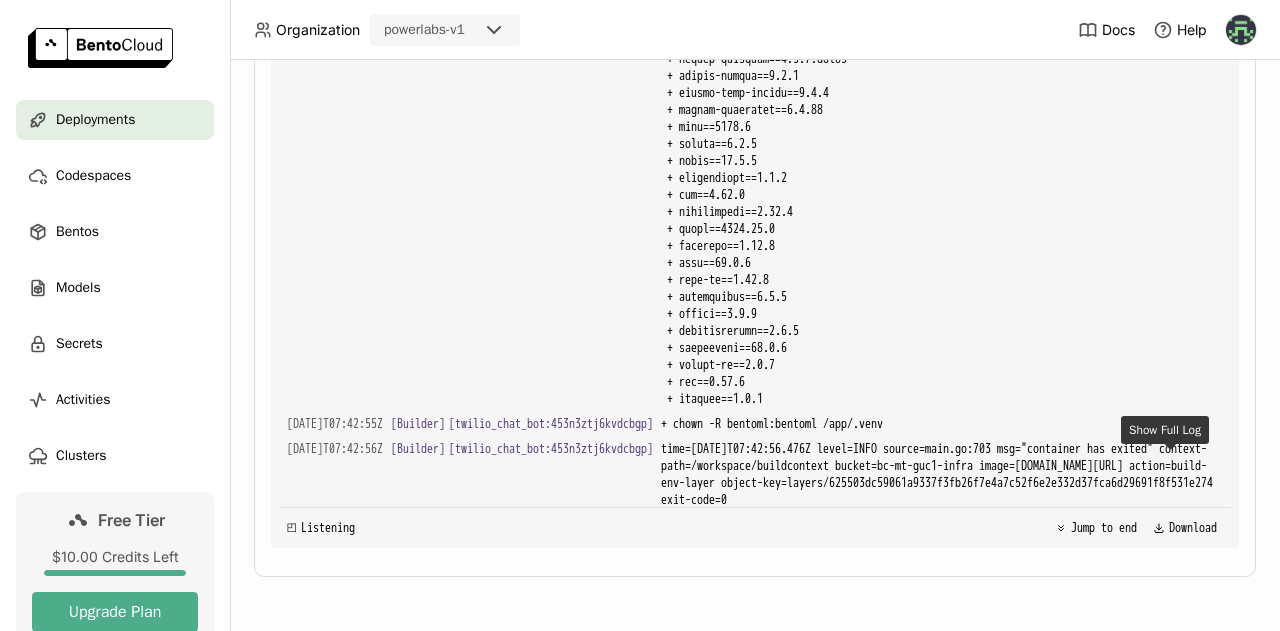 click 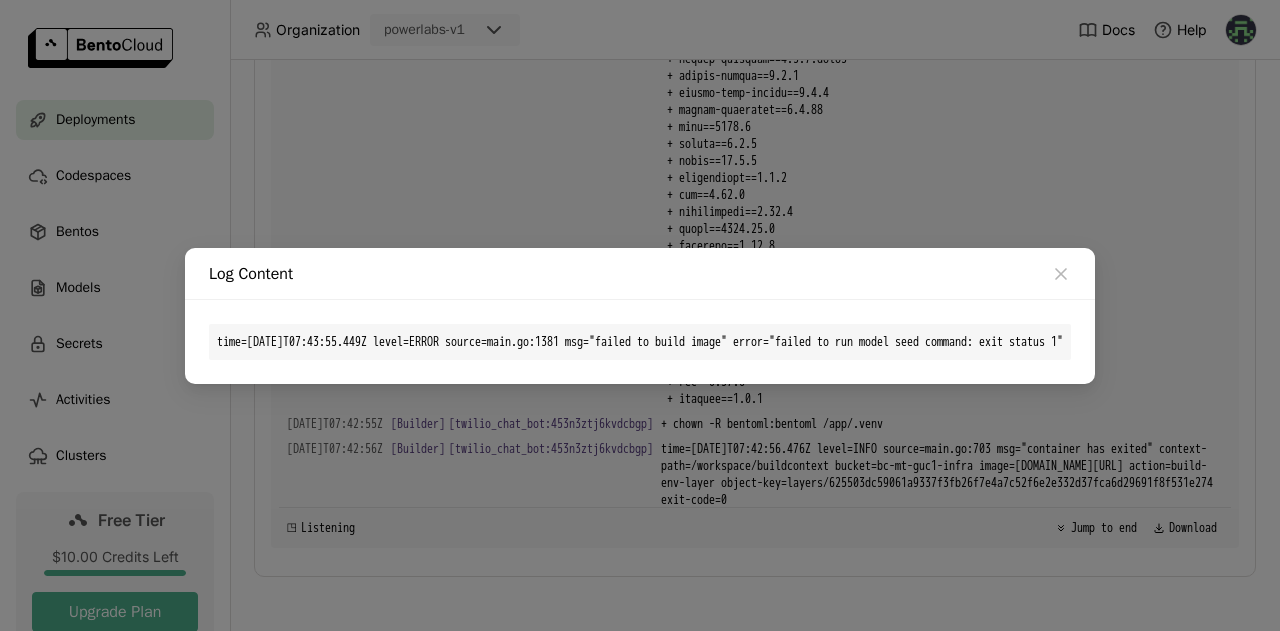 scroll, scrollTop: 0, scrollLeft: 0, axis: both 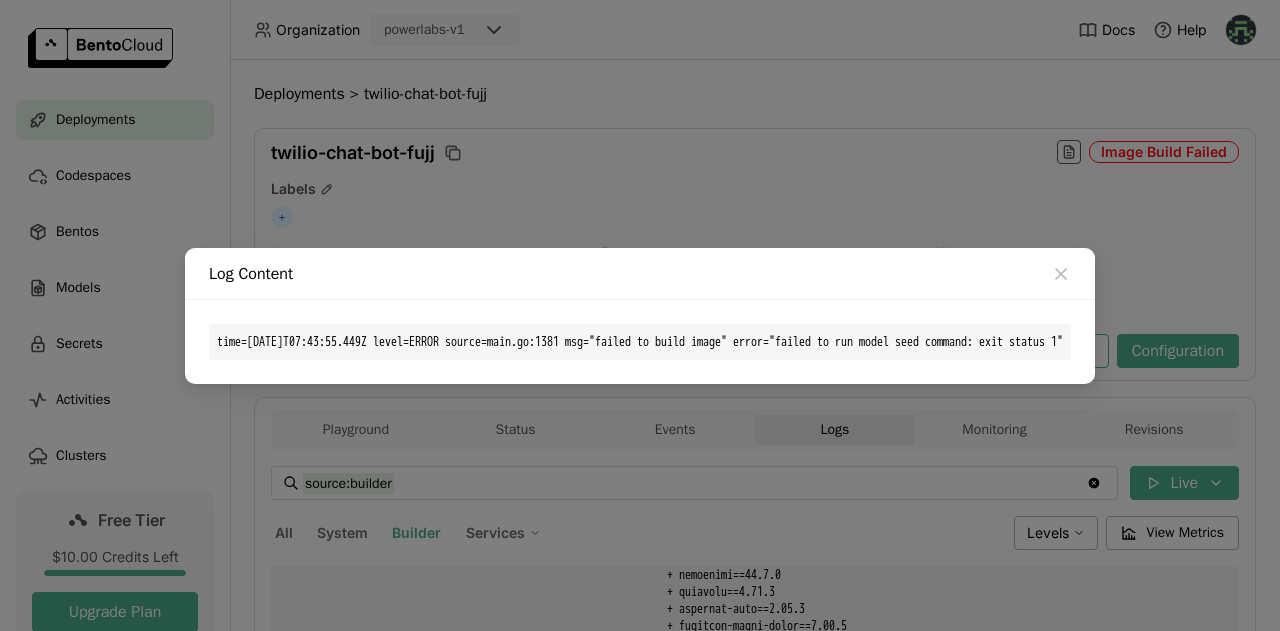 drag, startPoint x: 162, startPoint y: 343, endPoint x: 1246, endPoint y: 337, distance: 1084.0166 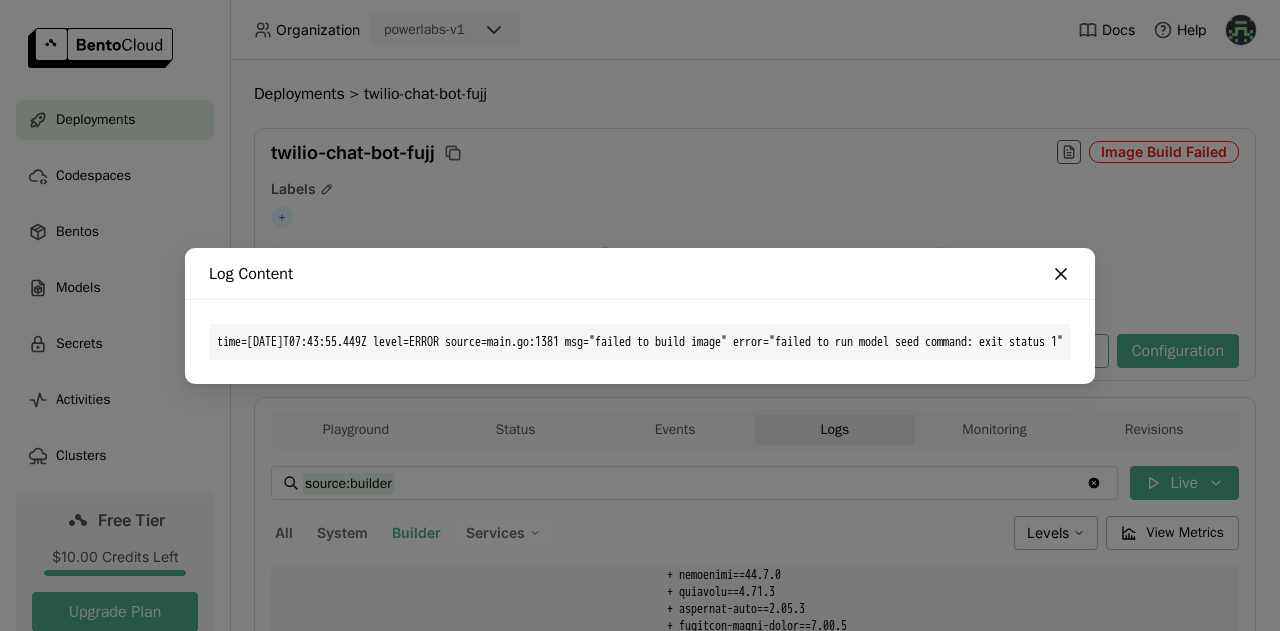 click 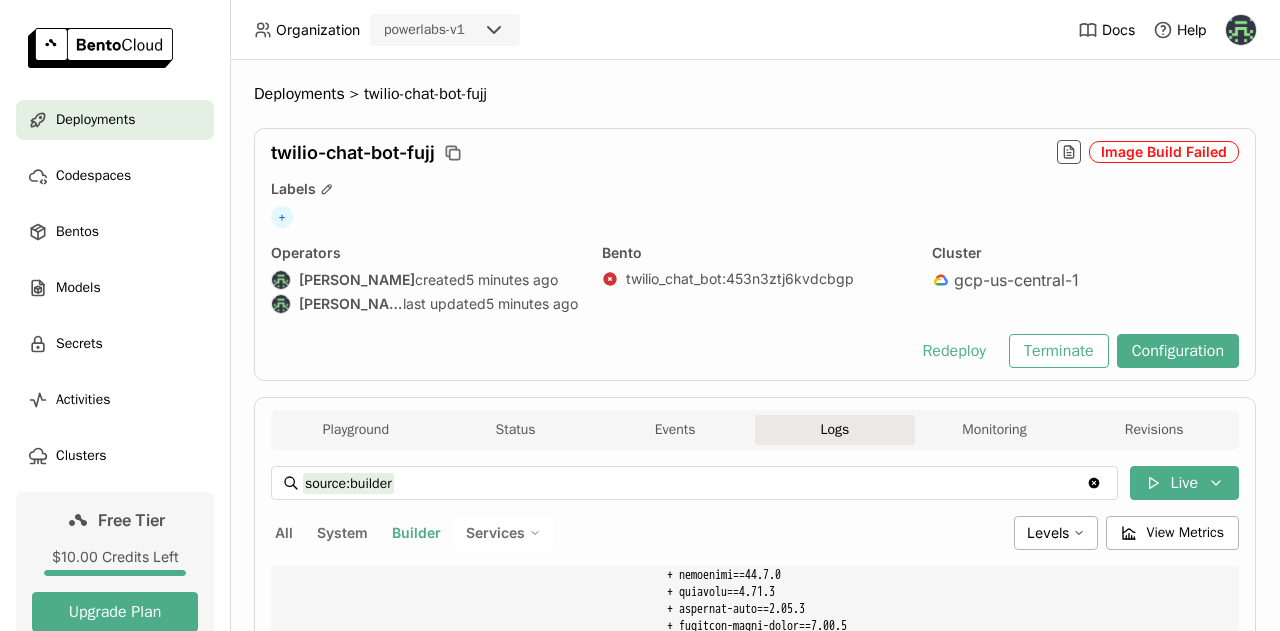 scroll, scrollTop: 632, scrollLeft: 0, axis: vertical 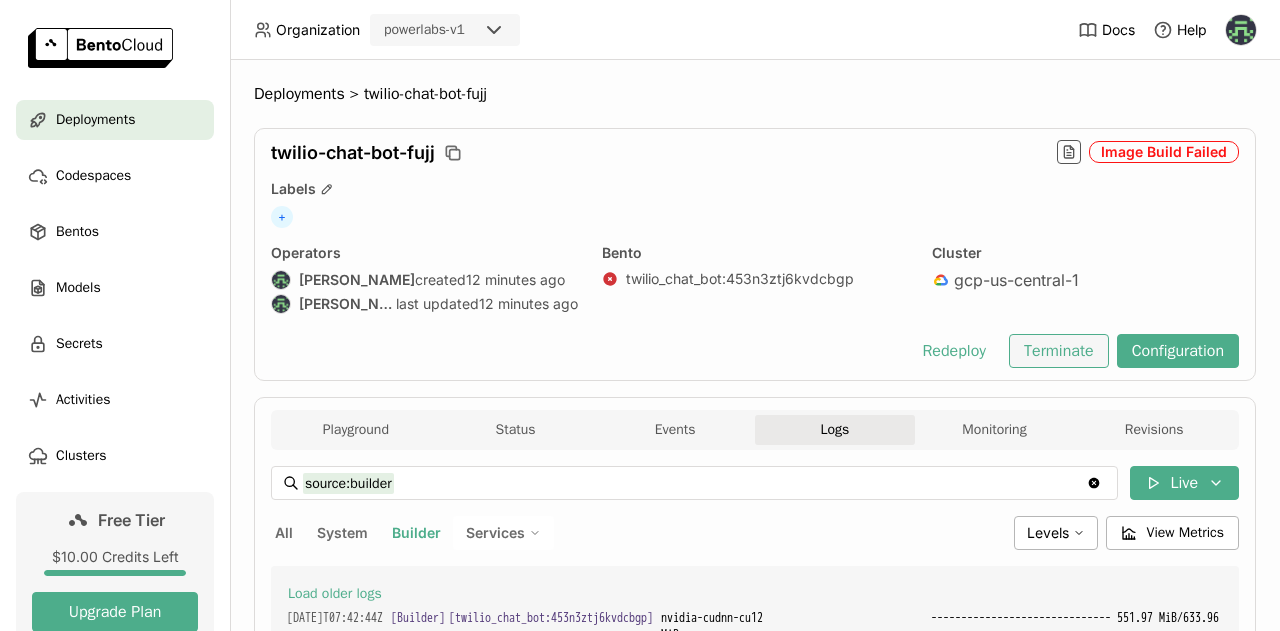 click on "Terminate" at bounding box center [1059, 351] 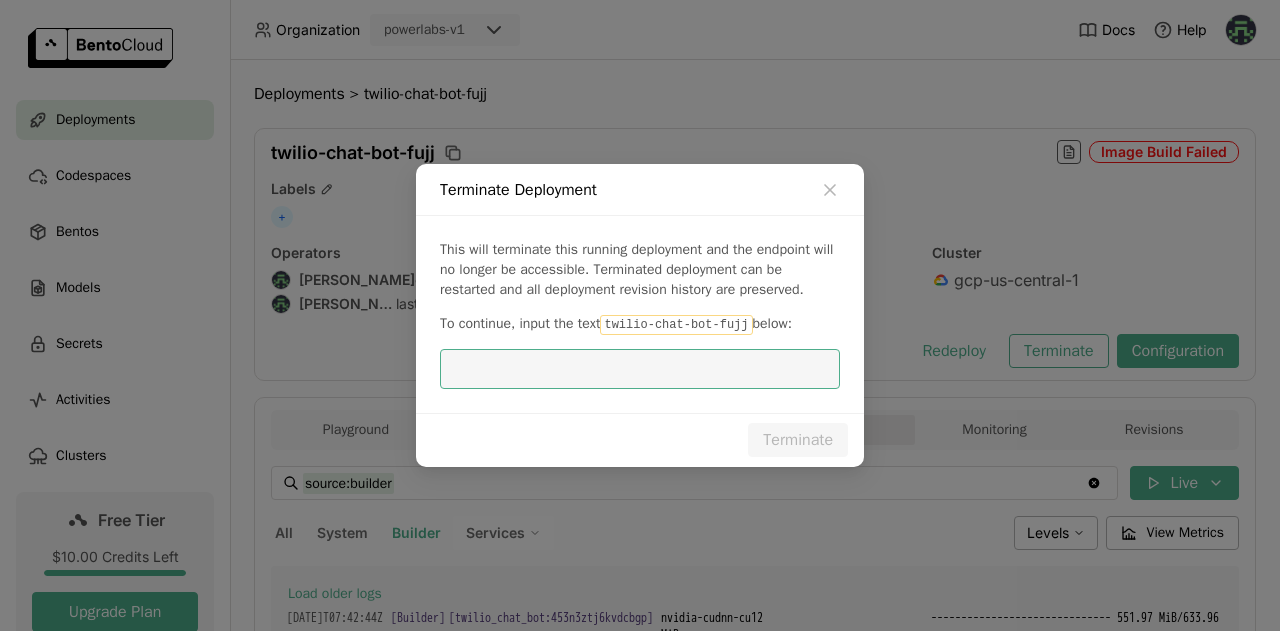 click at bounding box center (640, 369) 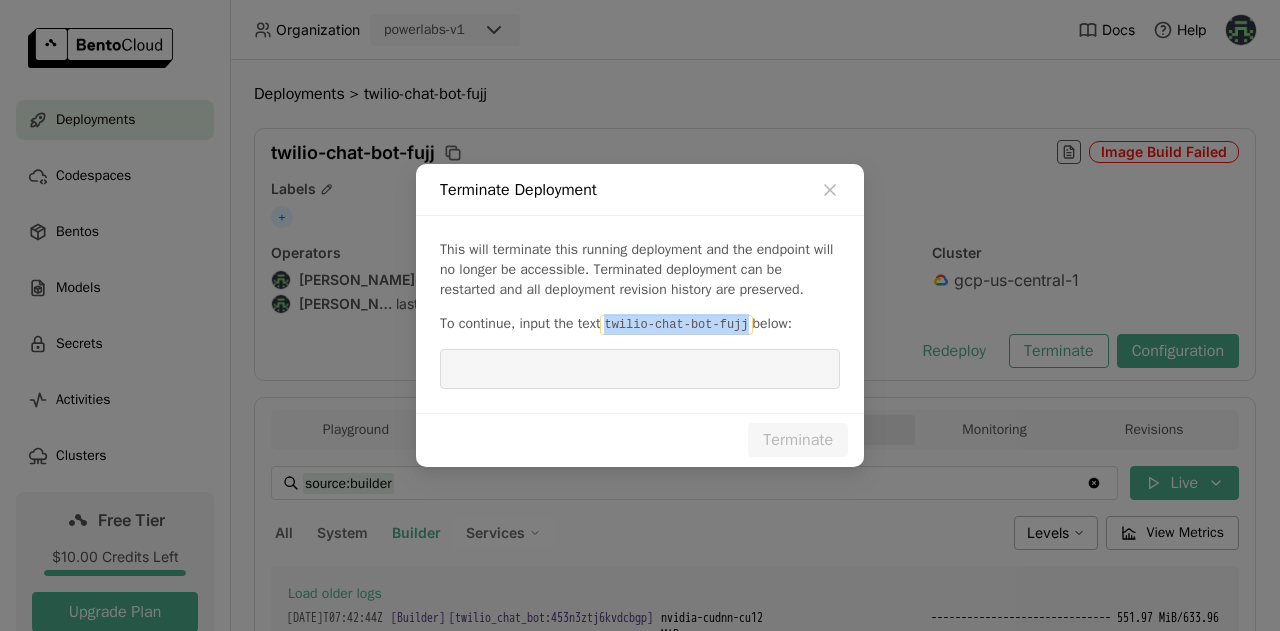 drag, startPoint x: 609, startPoint y: 324, endPoint x: 742, endPoint y: 325, distance: 133.00375 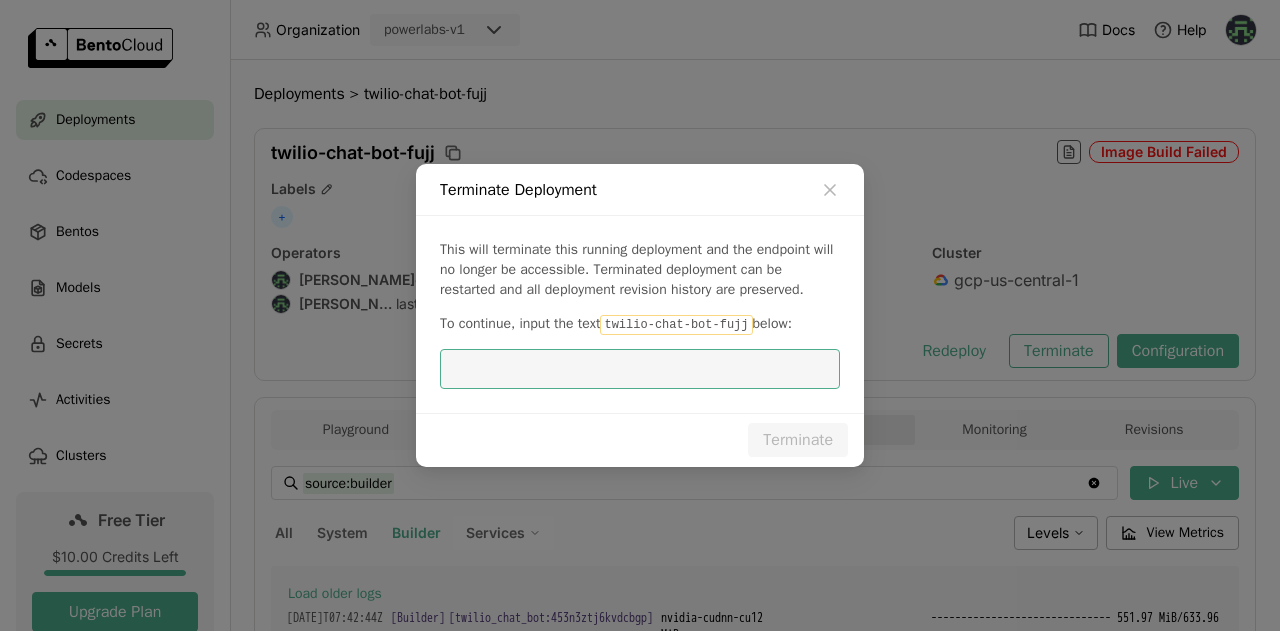 click at bounding box center [640, 369] 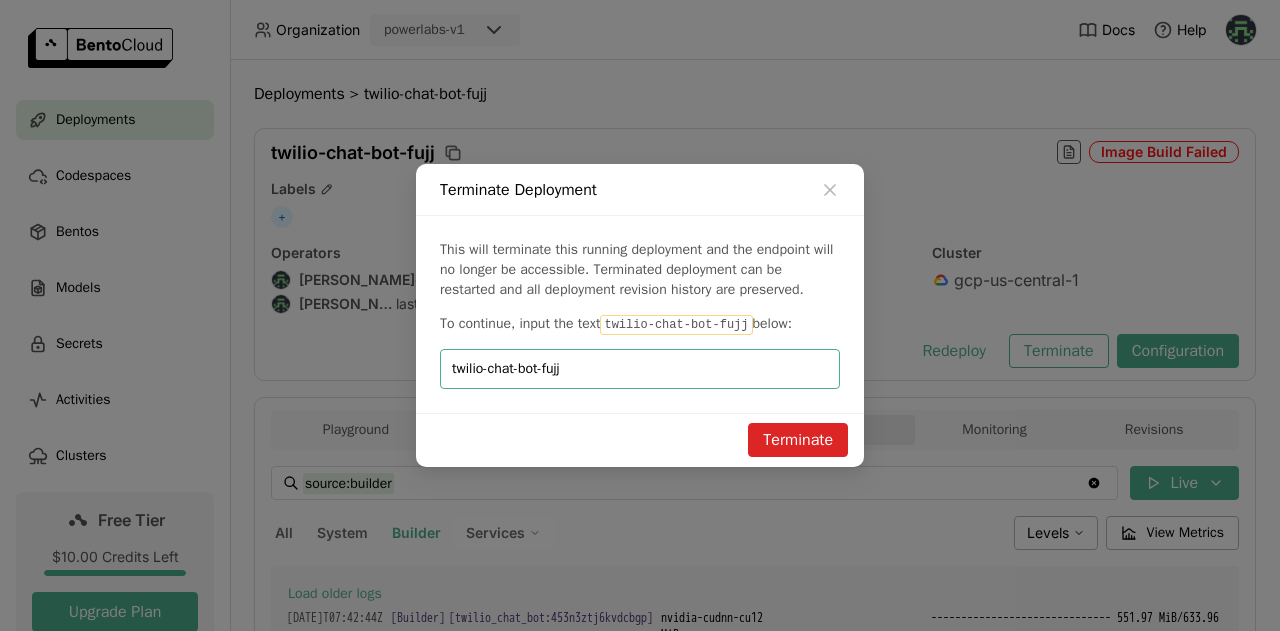 type on "twilio-chat-bot-fujj" 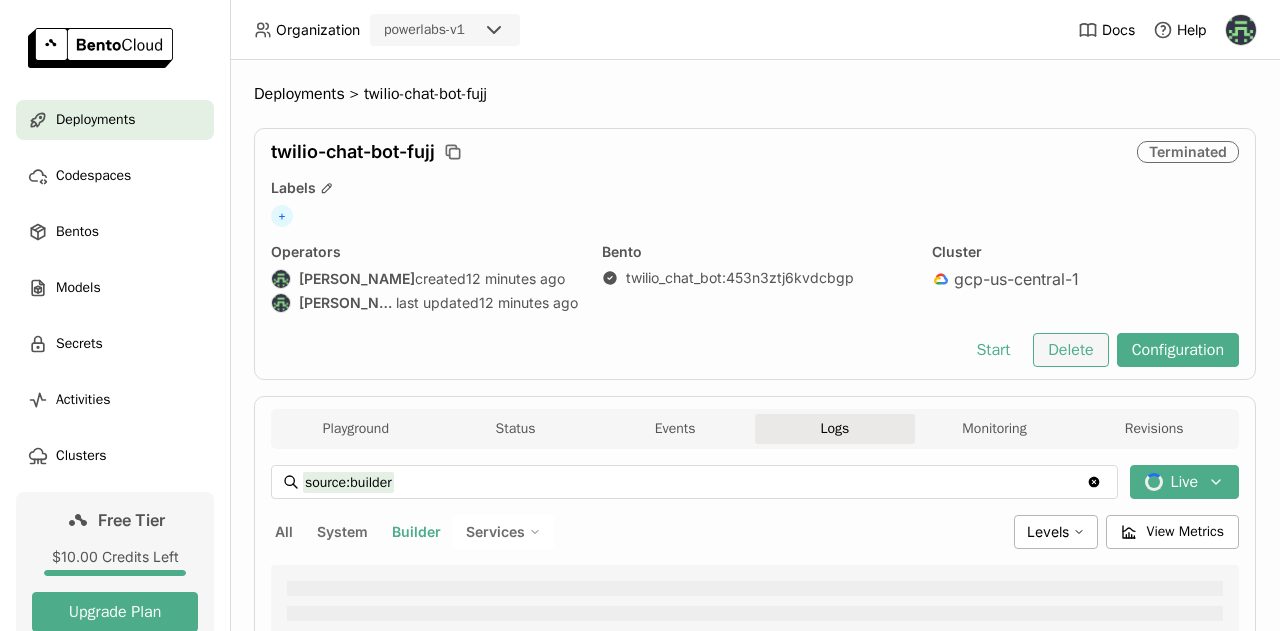 click on "Delete" at bounding box center (1070, 350) 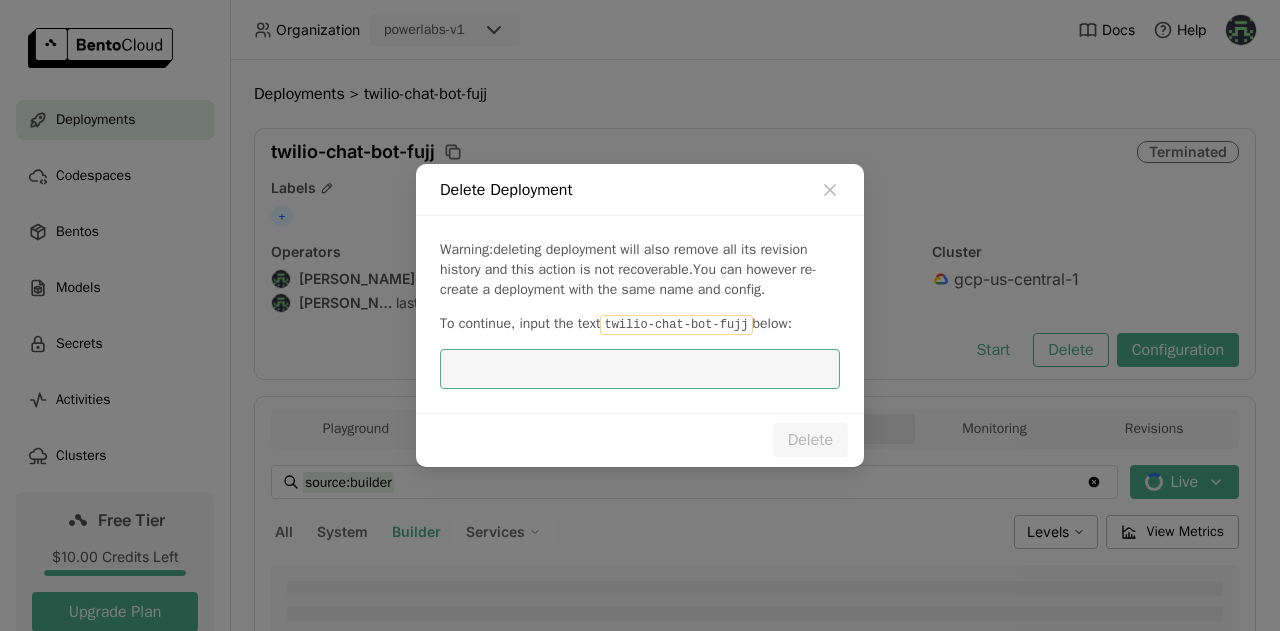 click at bounding box center (640, 369) 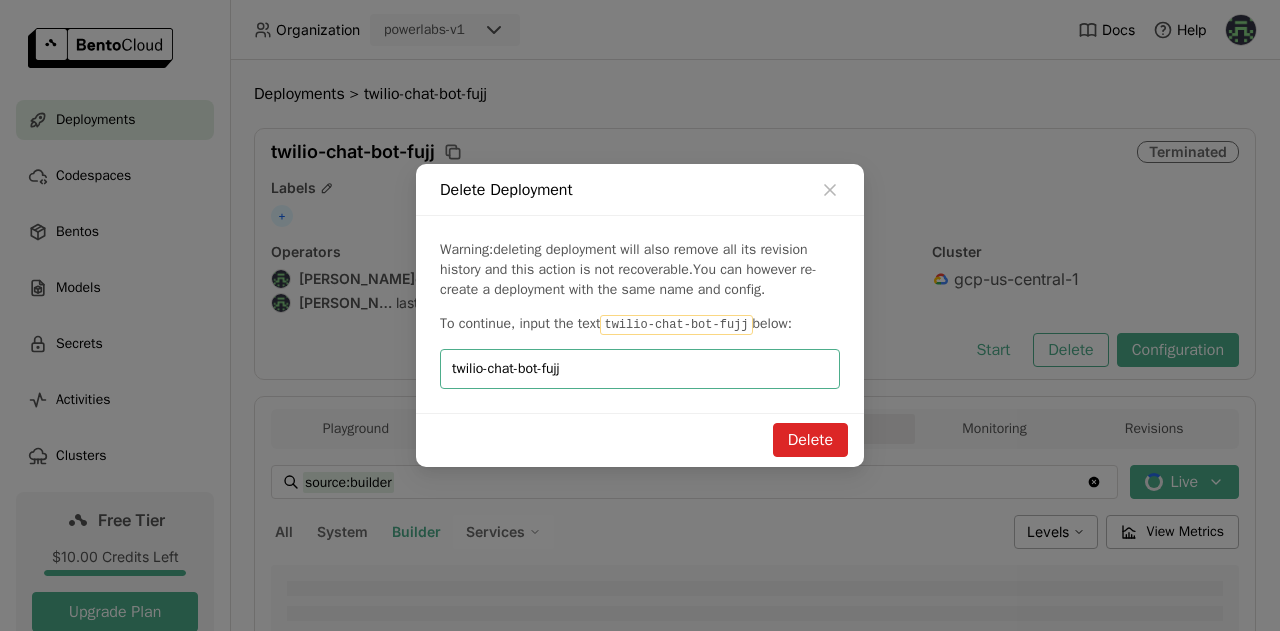 type on "twilio-chat-bot-fujj" 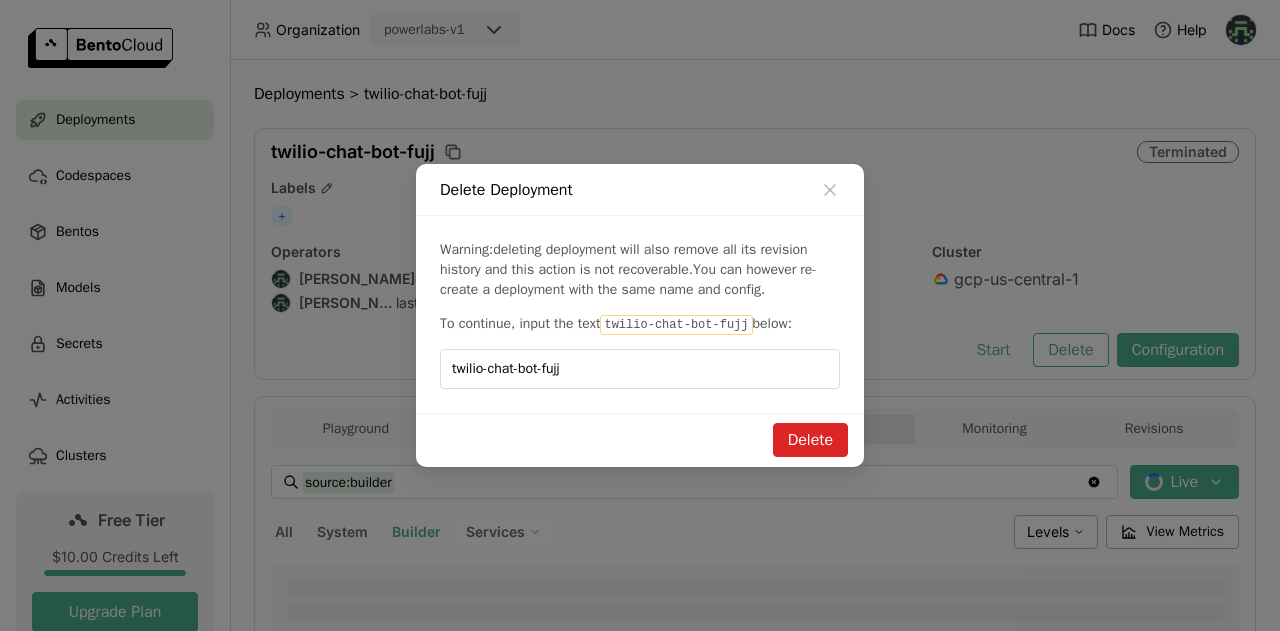 click on "Delete" at bounding box center (810, 440) 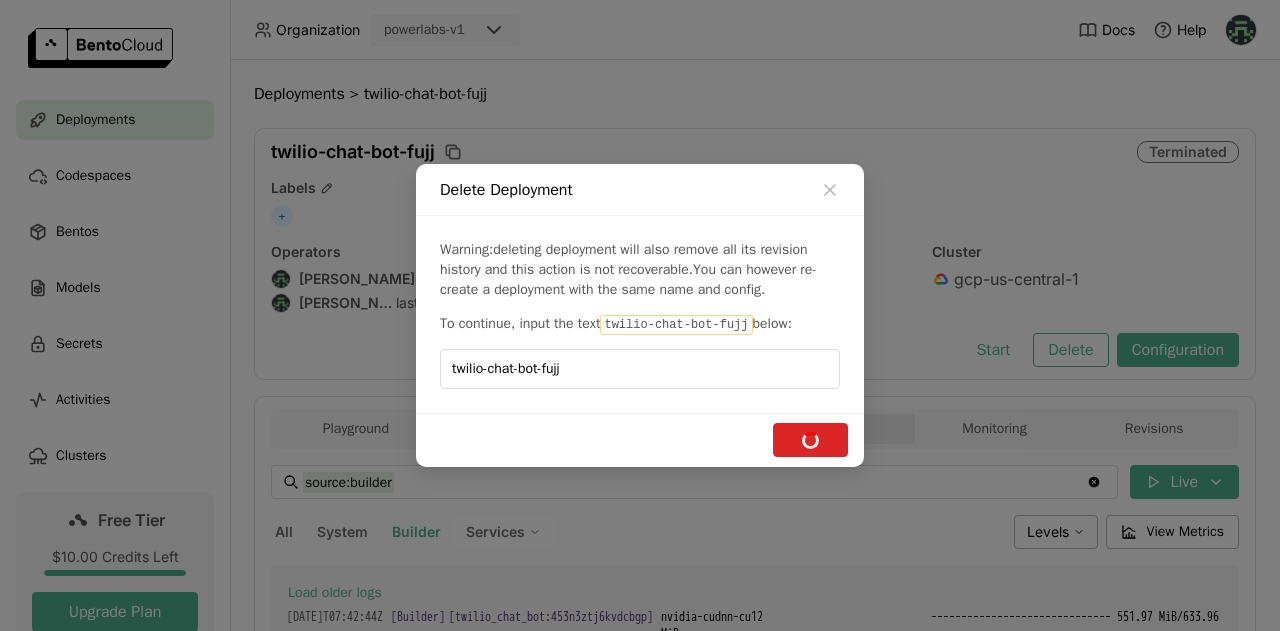 scroll, scrollTop: 1910, scrollLeft: 0, axis: vertical 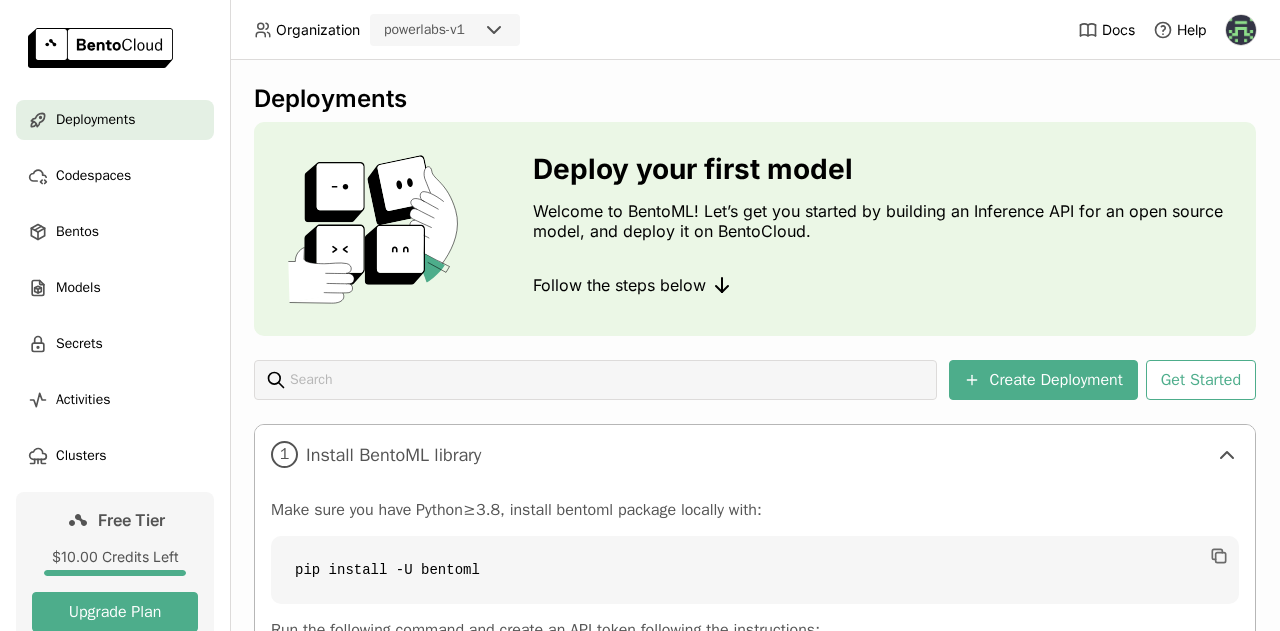 click on "Deployments" at bounding box center [95, 120] 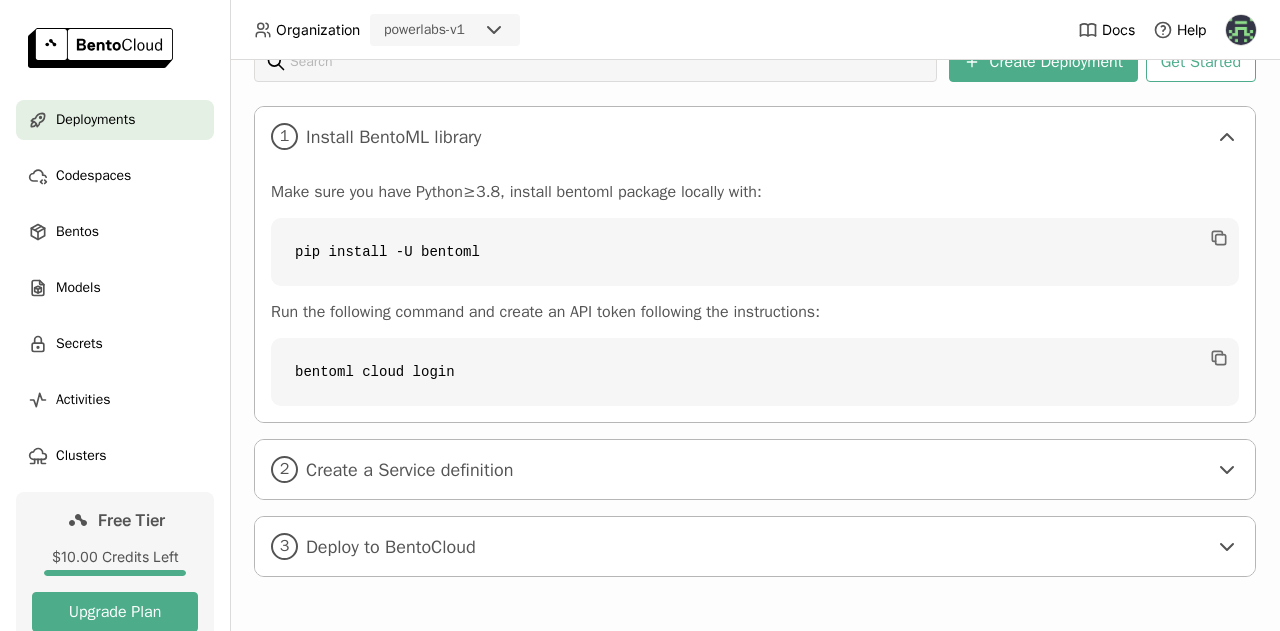 scroll, scrollTop: 0, scrollLeft: 0, axis: both 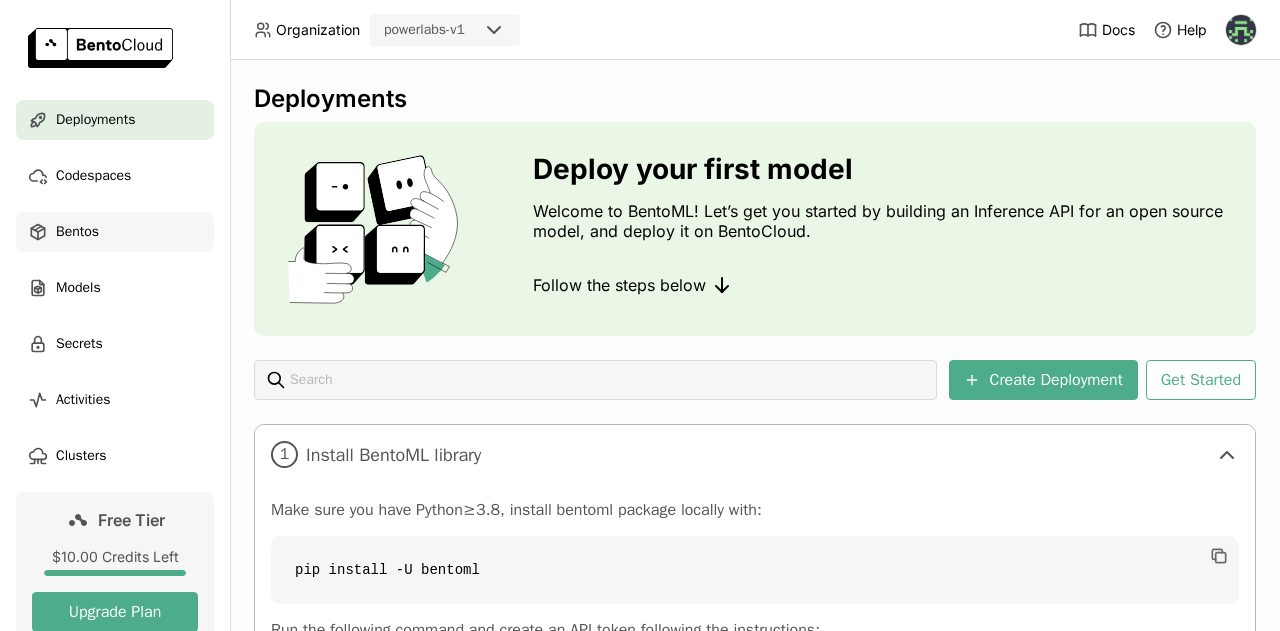 click on "Bentos" at bounding box center [115, 232] 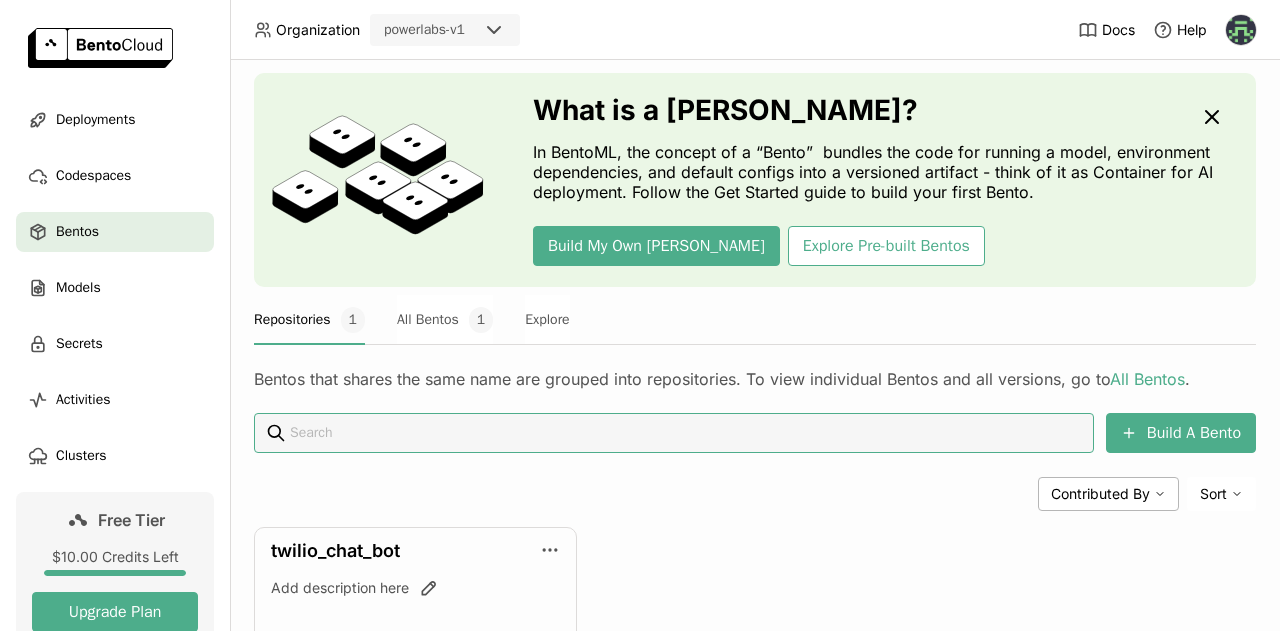 scroll, scrollTop: 0, scrollLeft: 0, axis: both 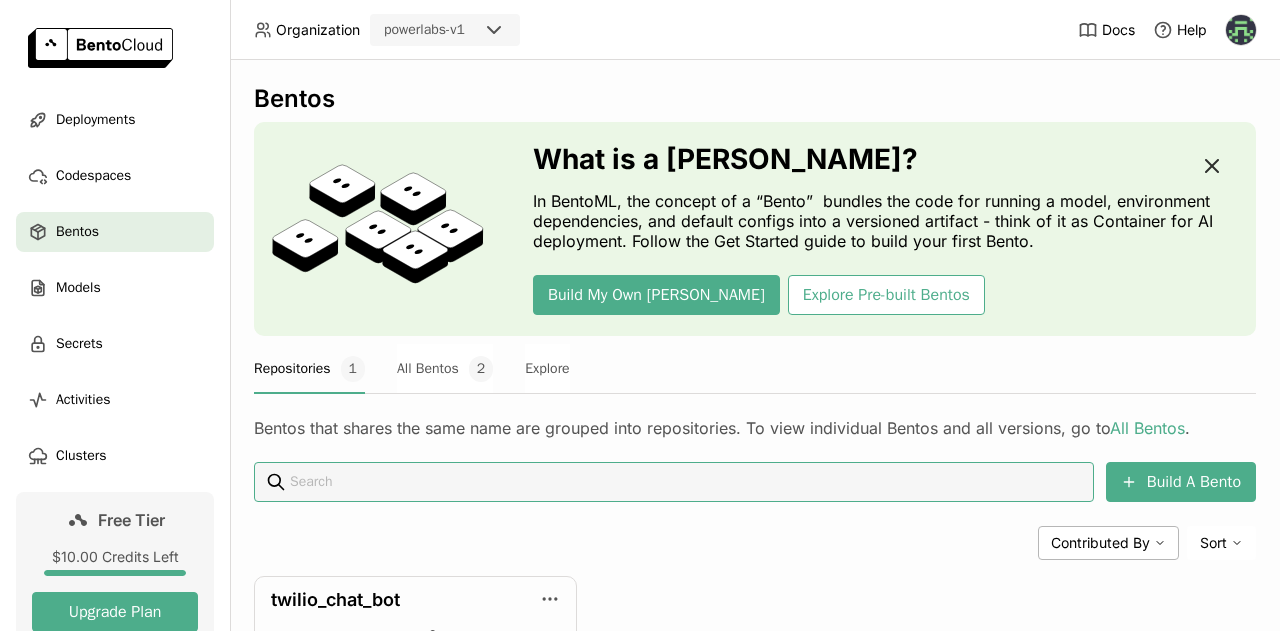 click 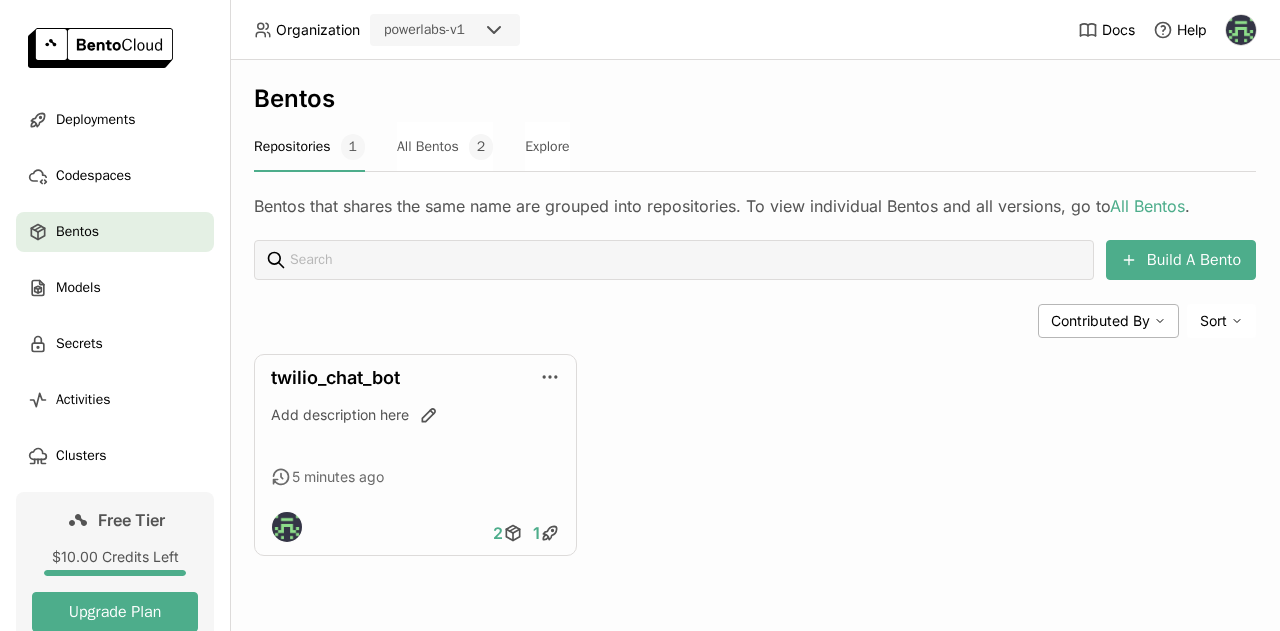click on "Bentos" at bounding box center [77, 232] 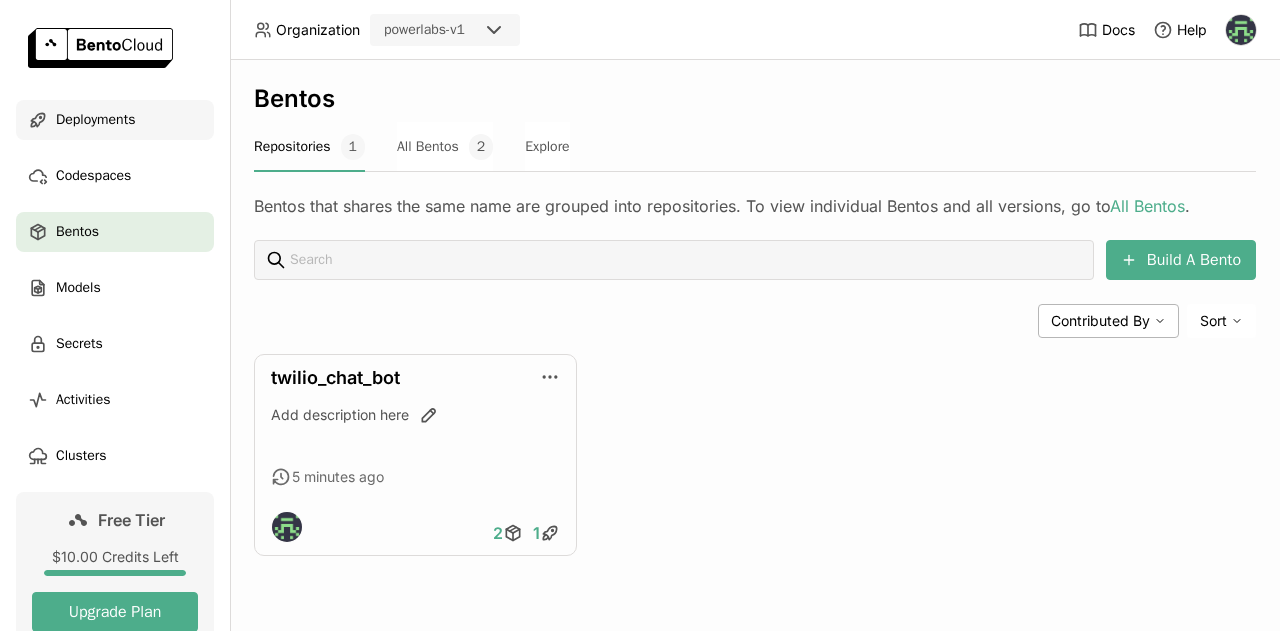 click on "Deployments" at bounding box center (95, 120) 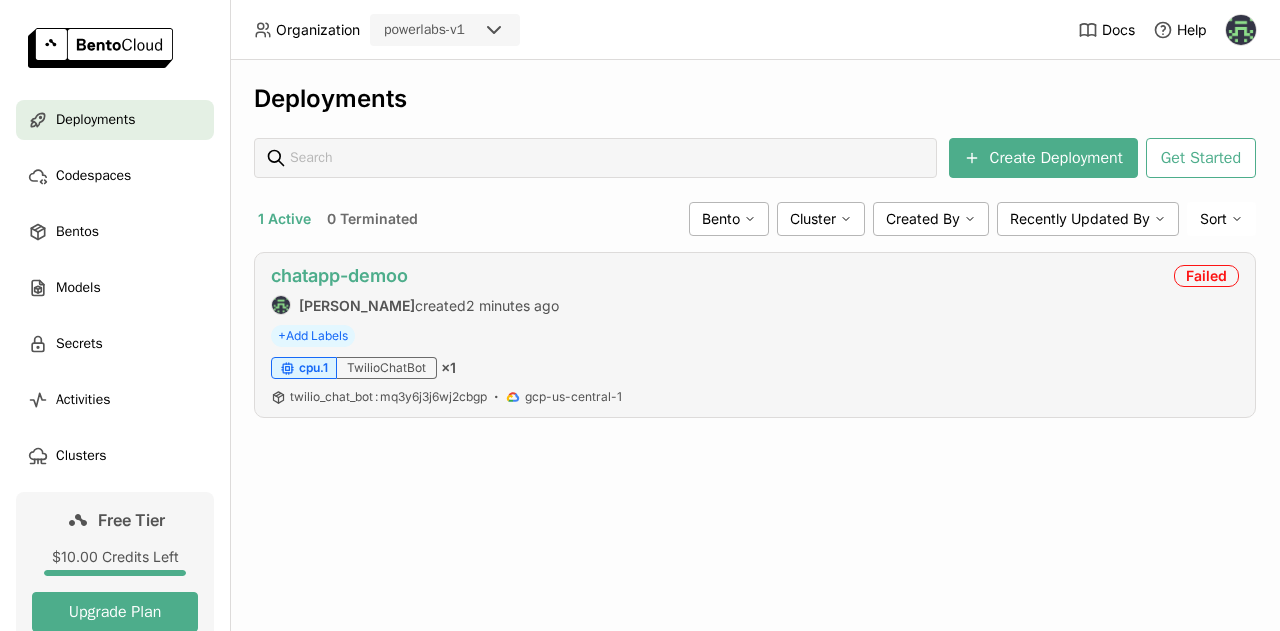 click on "chatapp-demoo" at bounding box center (339, 275) 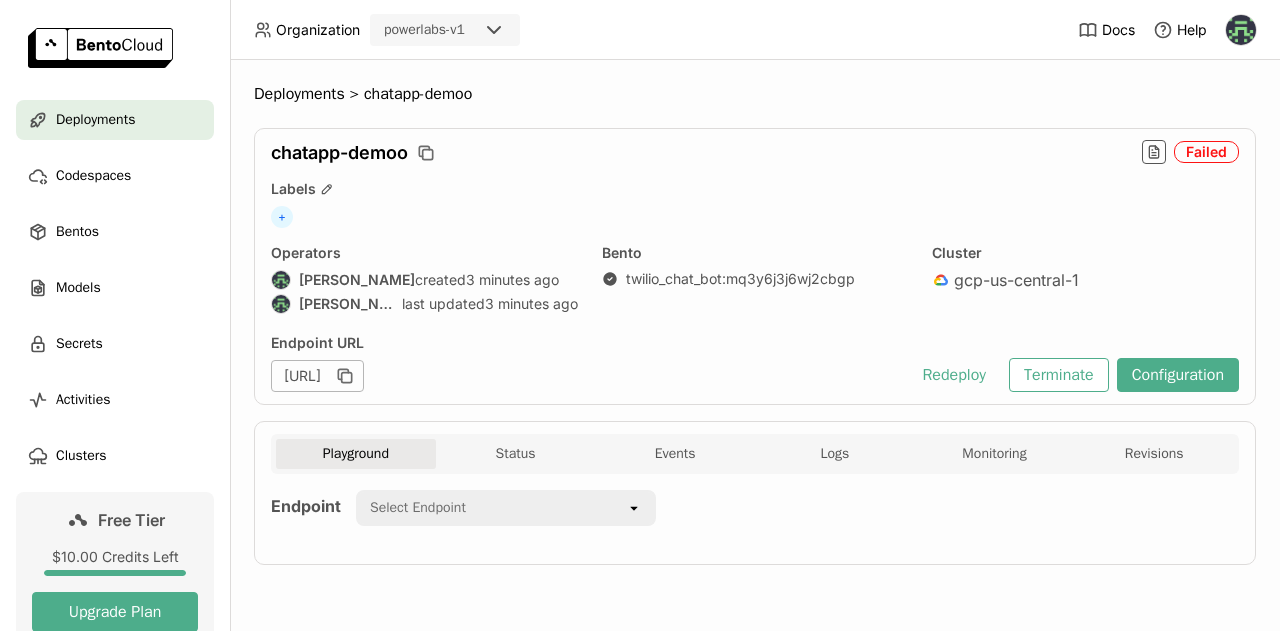 scroll, scrollTop: 0, scrollLeft: 0, axis: both 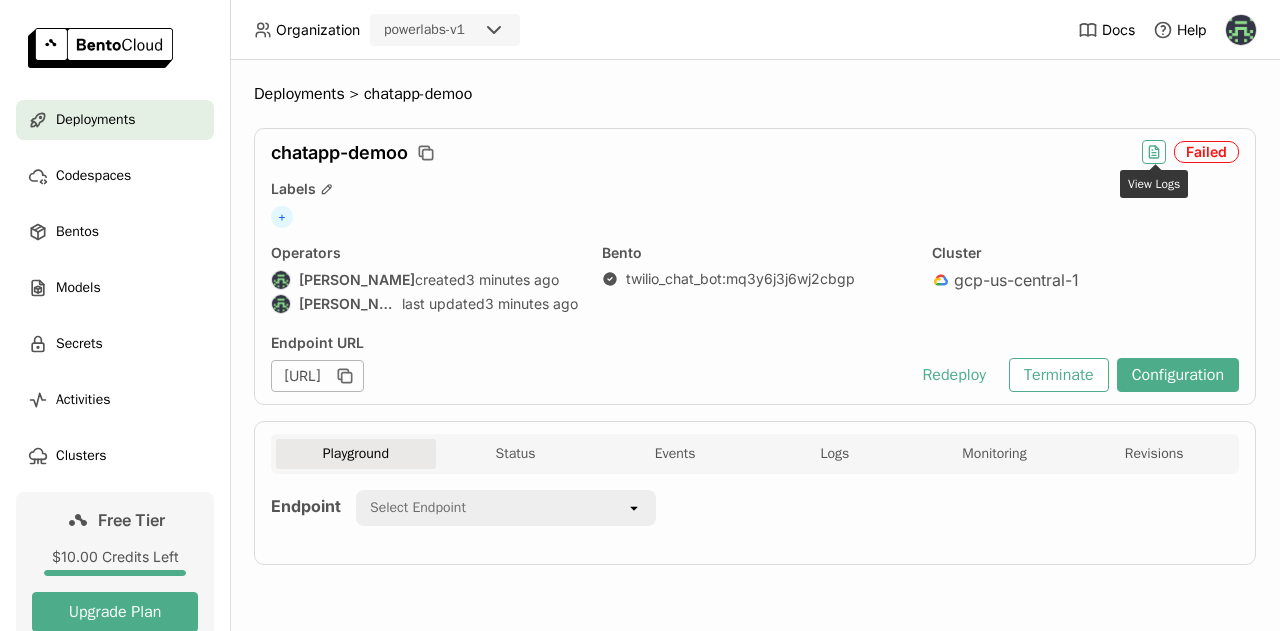 click 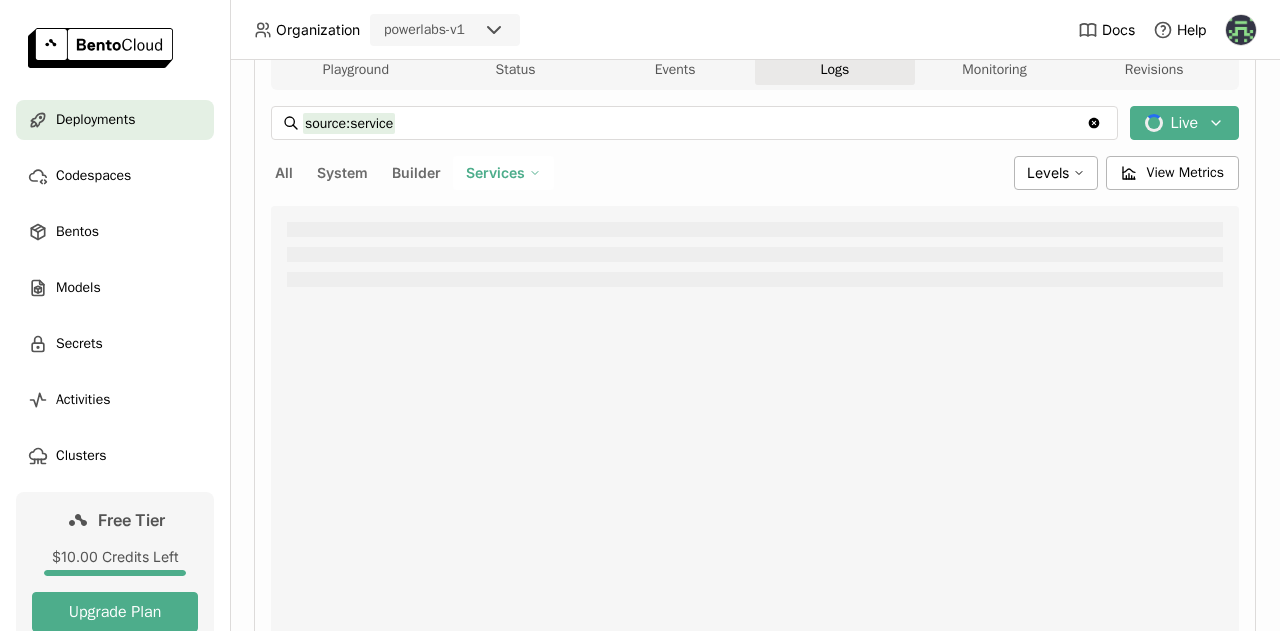scroll, scrollTop: 385, scrollLeft: 0, axis: vertical 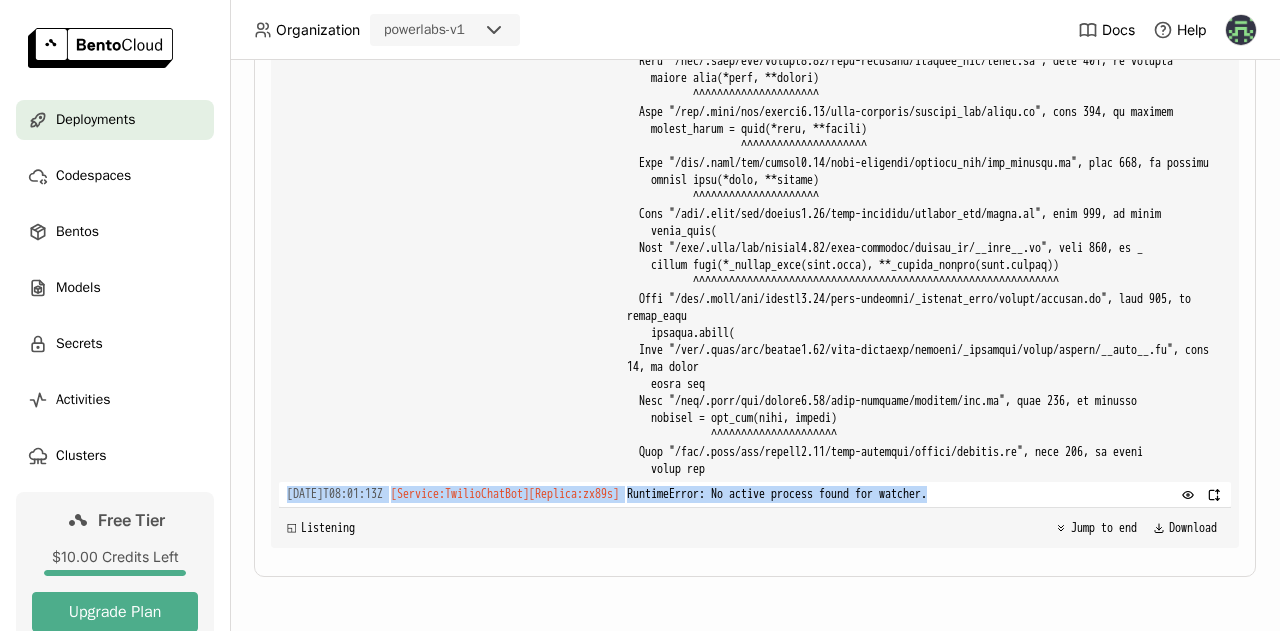 drag, startPoint x: 288, startPoint y: 480, endPoint x: 1024, endPoint y: 476, distance: 736.01086 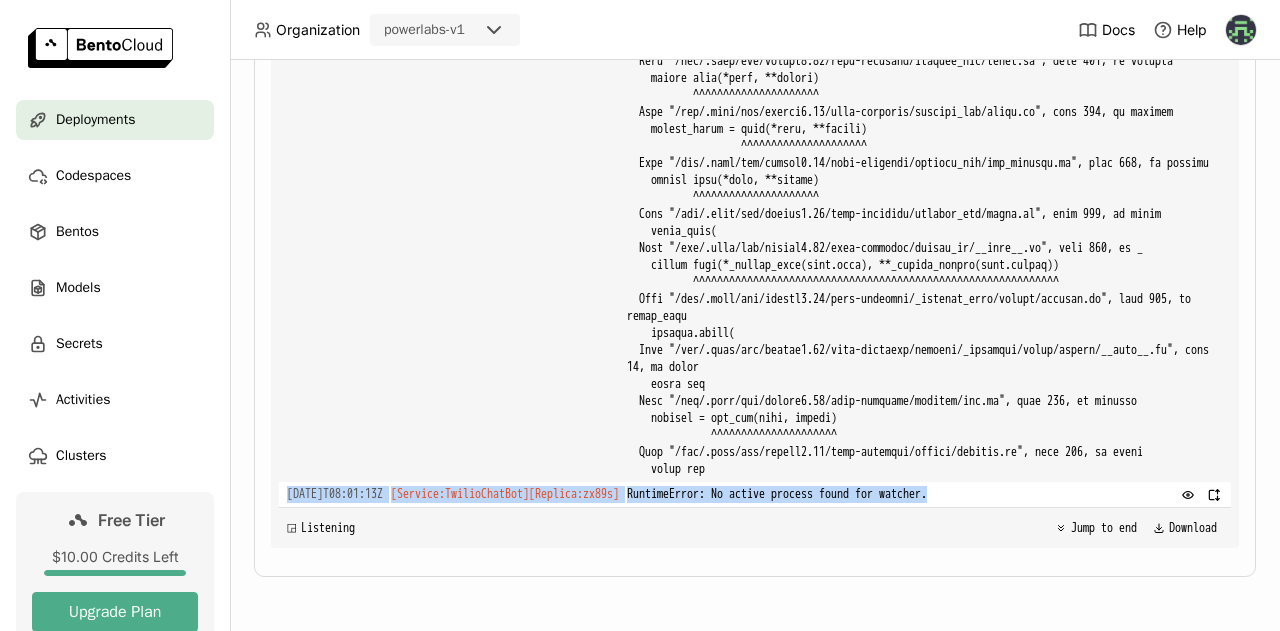 copy on "[DATE]T08:01:13Z [Service:TwilioChatBot] [Replica: zx89s ] RuntimeError: No active process found for watcher." 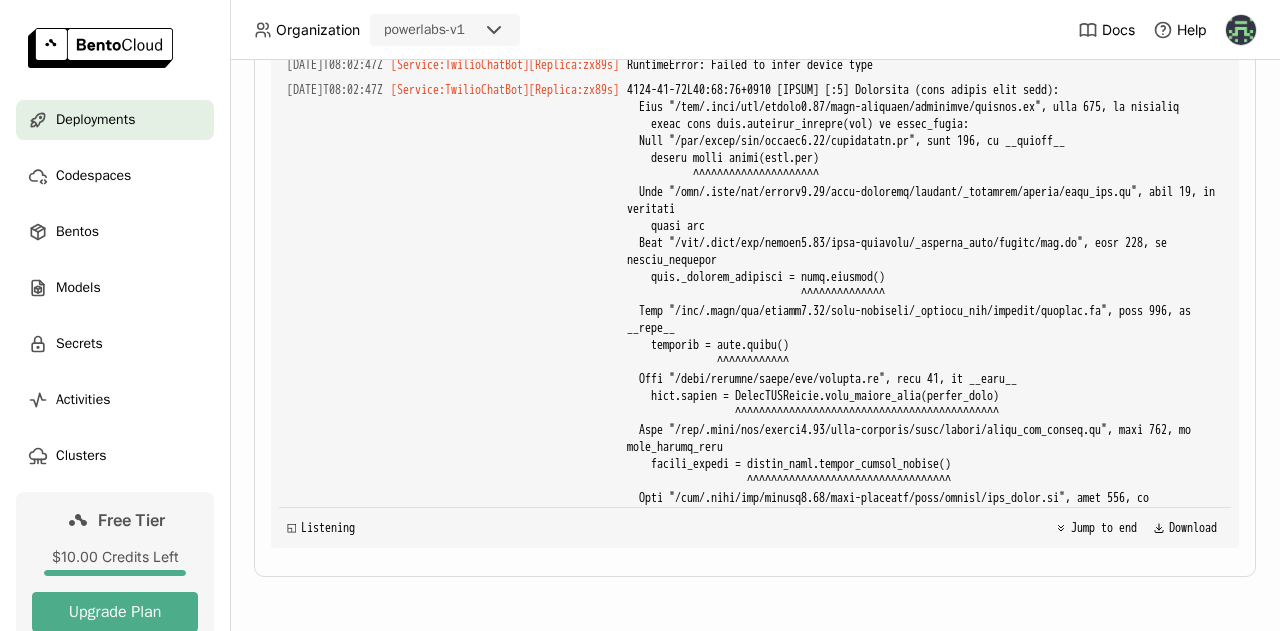 scroll, scrollTop: 0, scrollLeft: 0, axis: both 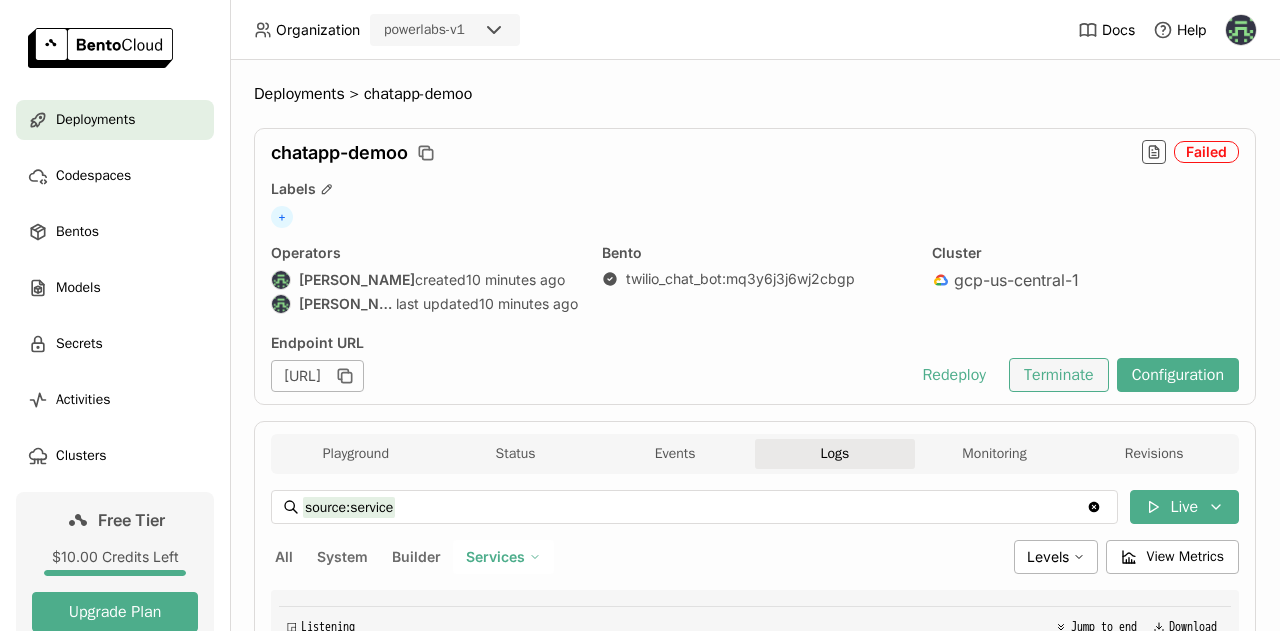 click on "Terminate" at bounding box center (1059, 375) 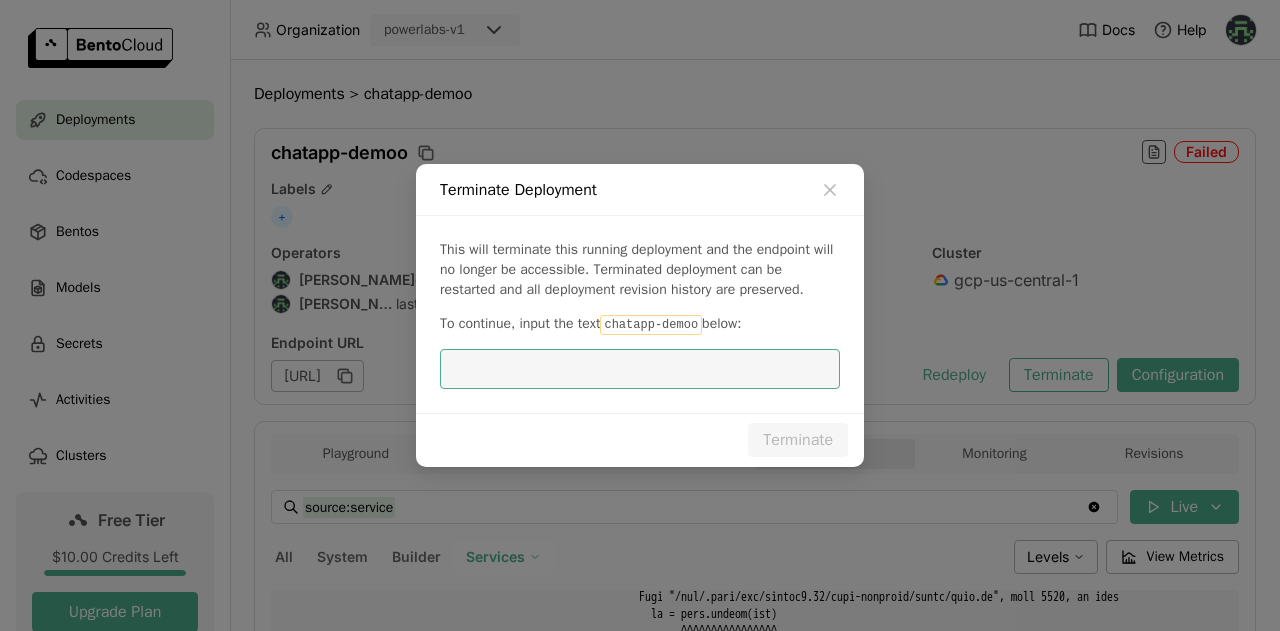 scroll, scrollTop: 10810, scrollLeft: 0, axis: vertical 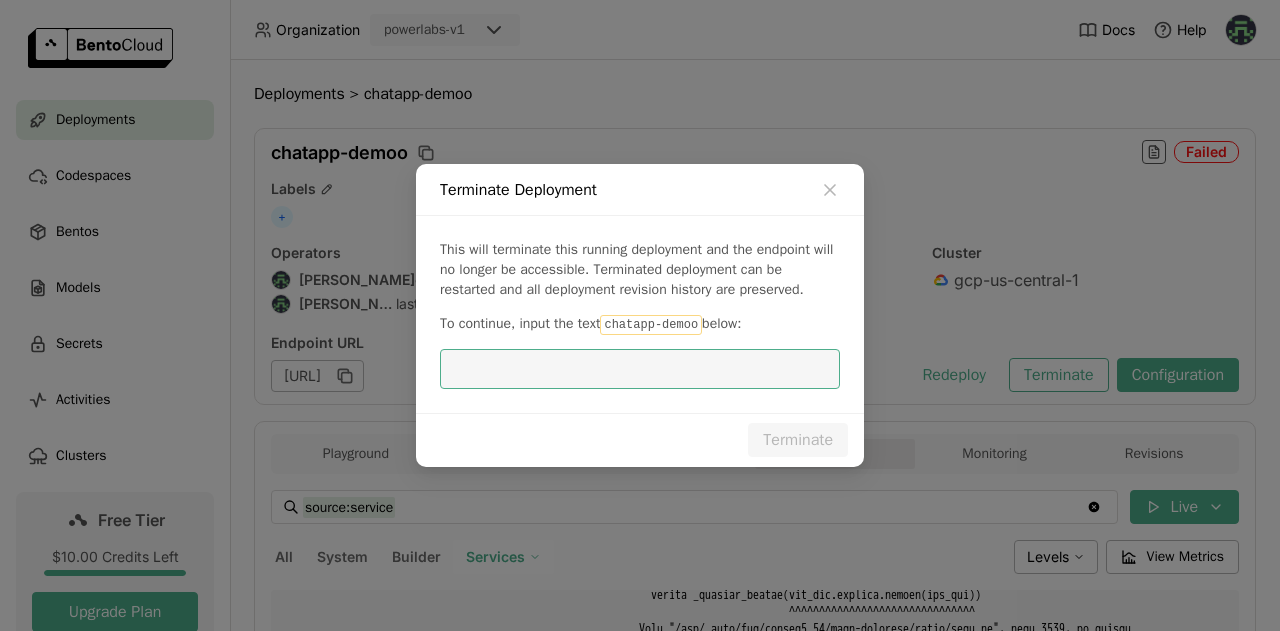 click at bounding box center [640, 369] 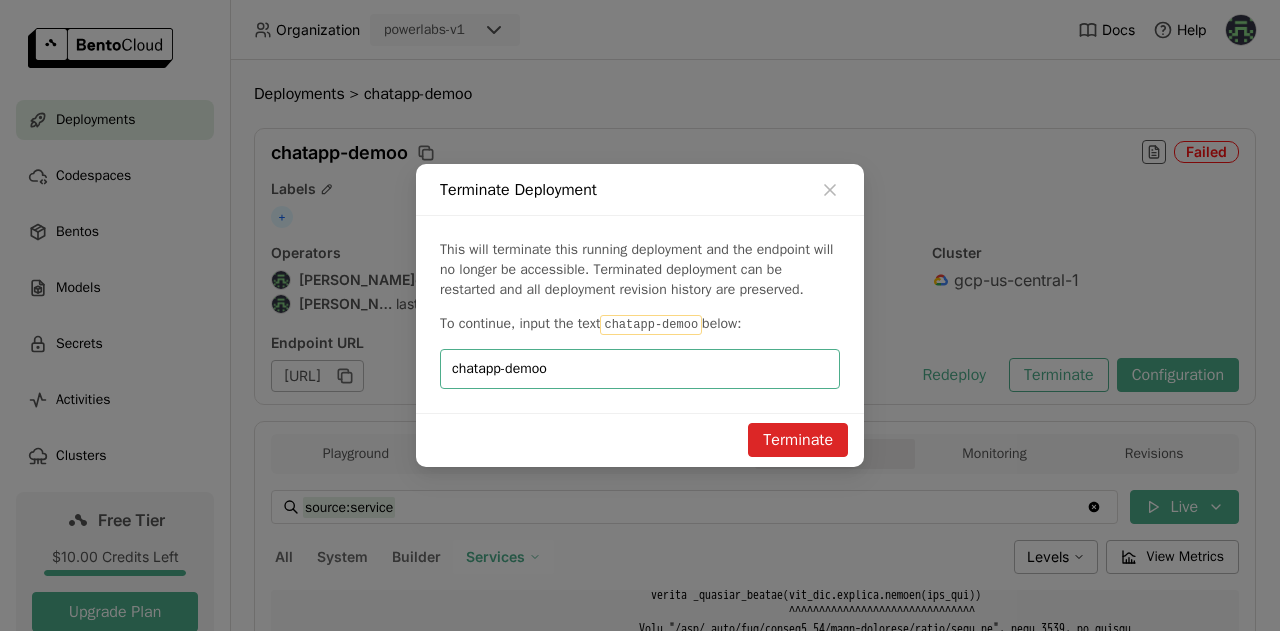 type on "chatapp-demoo" 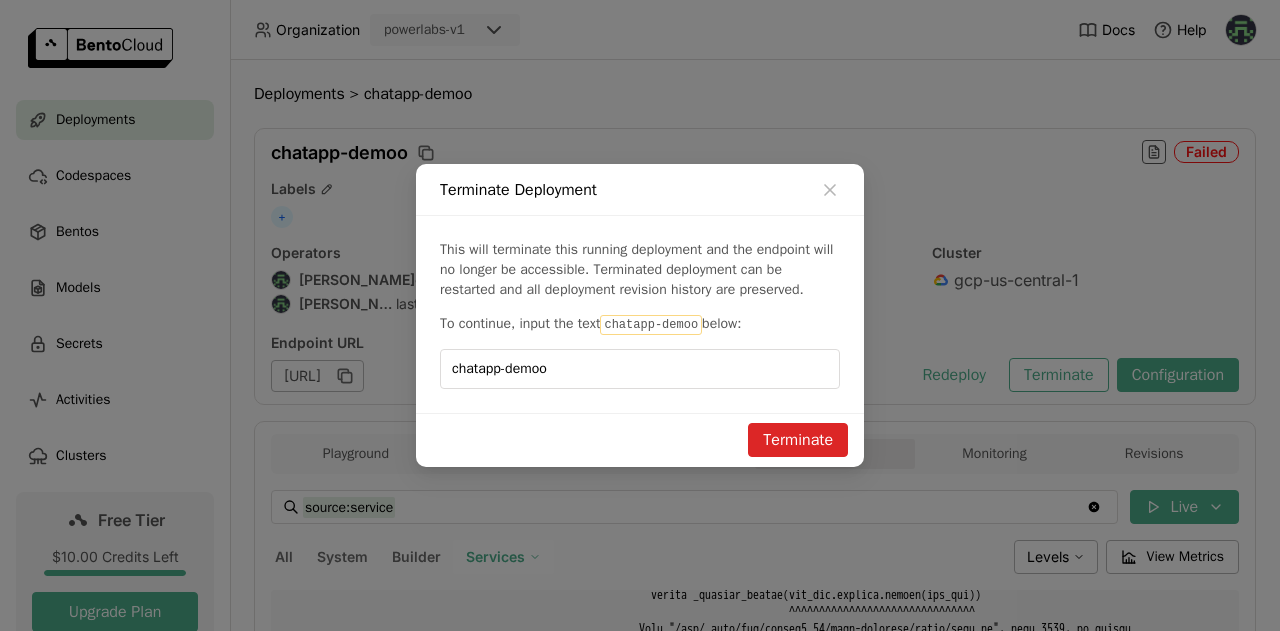 click on "Terminate" at bounding box center (798, 440) 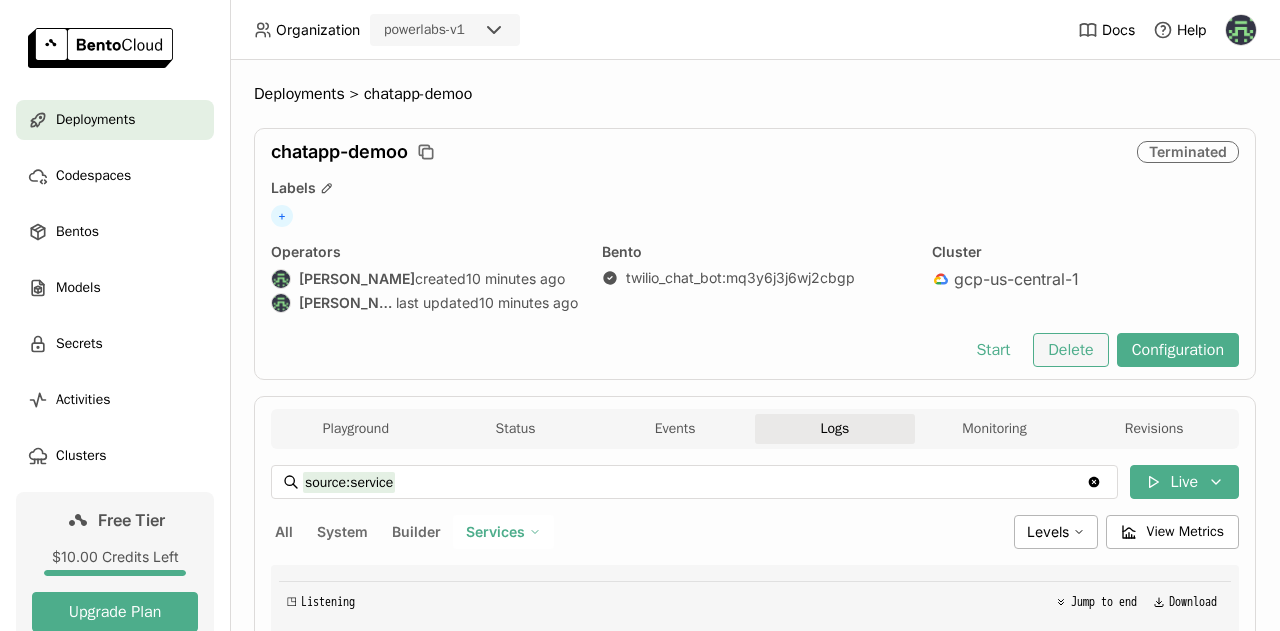 click on "Delete" at bounding box center (1070, 350) 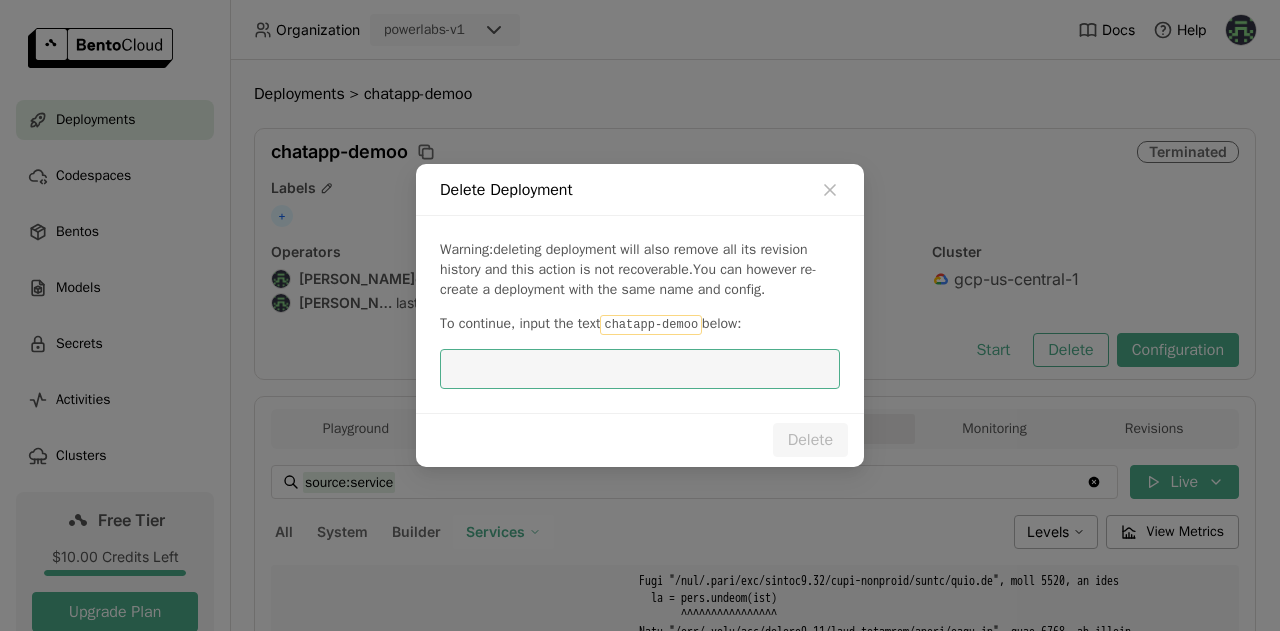 click at bounding box center (640, 369) 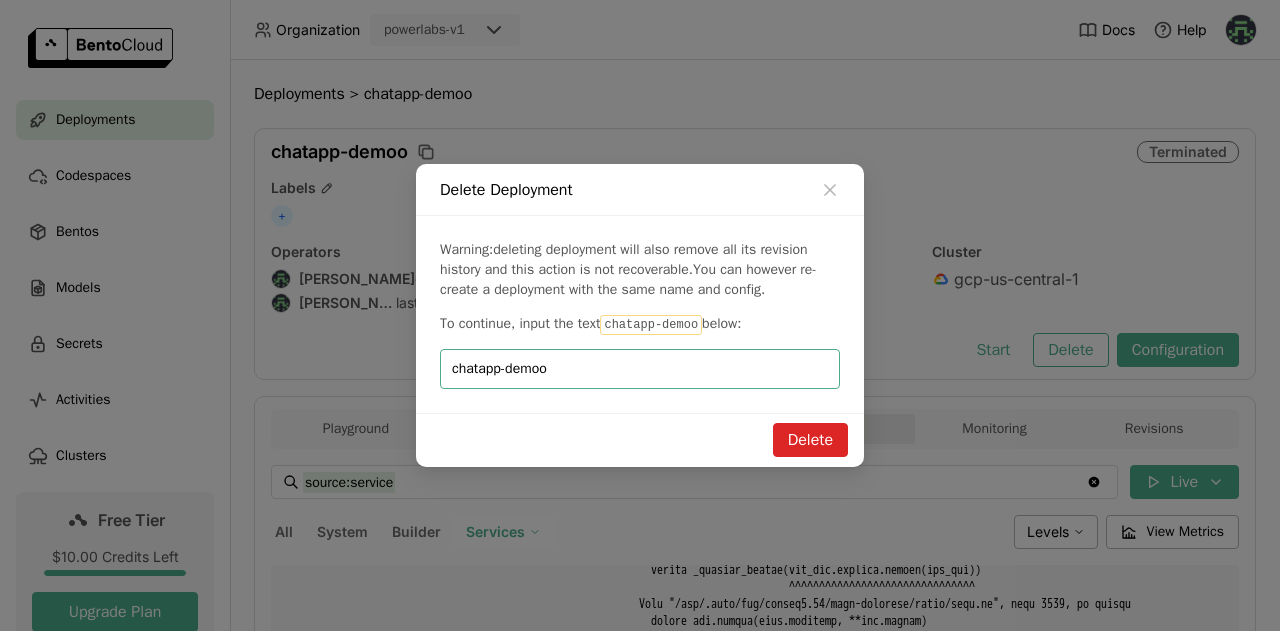 type on "chatapp-demoo" 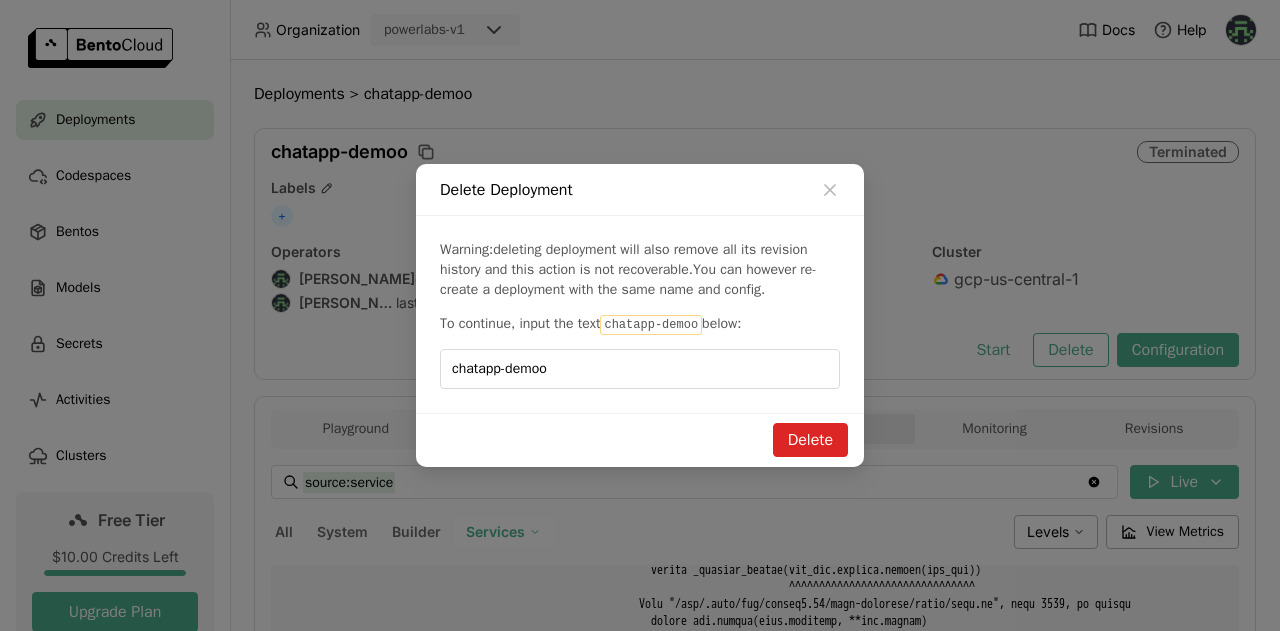 click on "Delete" at bounding box center [810, 440] 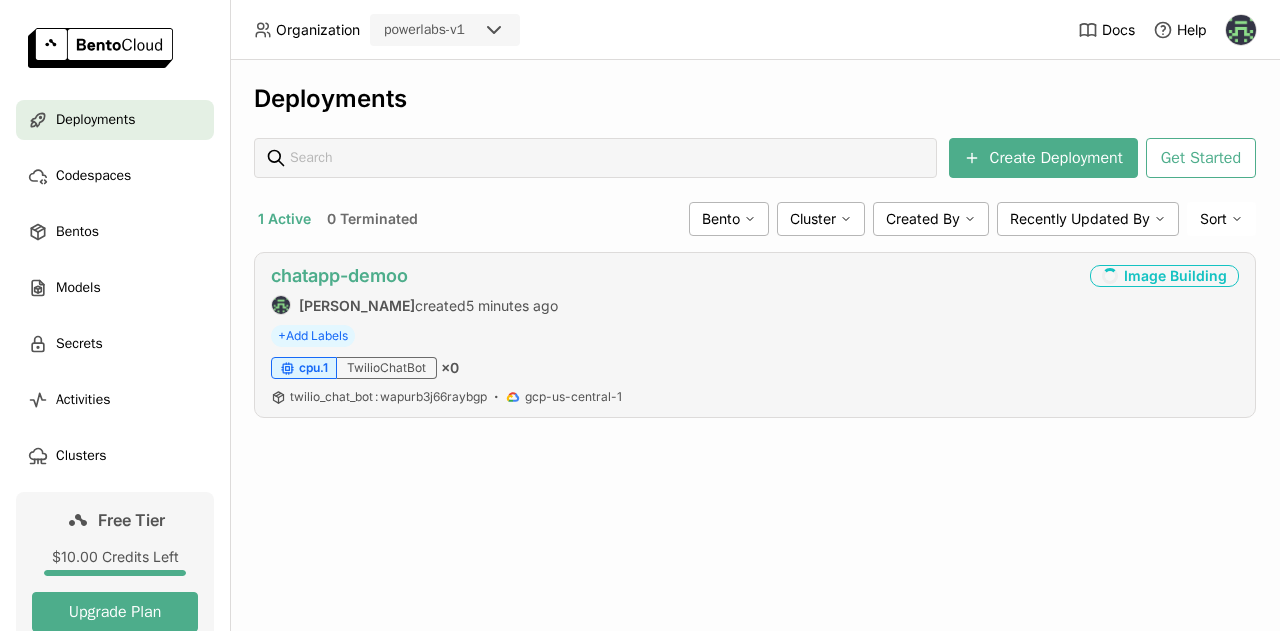 click on "chatapp-demoo" at bounding box center (339, 275) 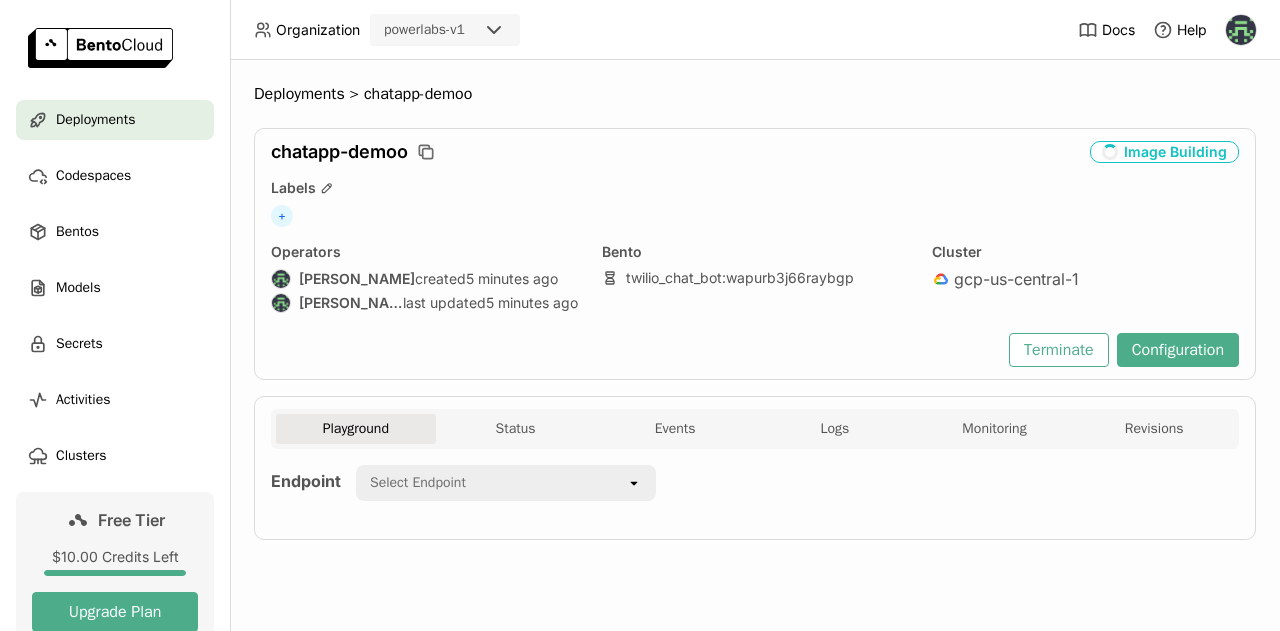 scroll, scrollTop: 0, scrollLeft: 0, axis: both 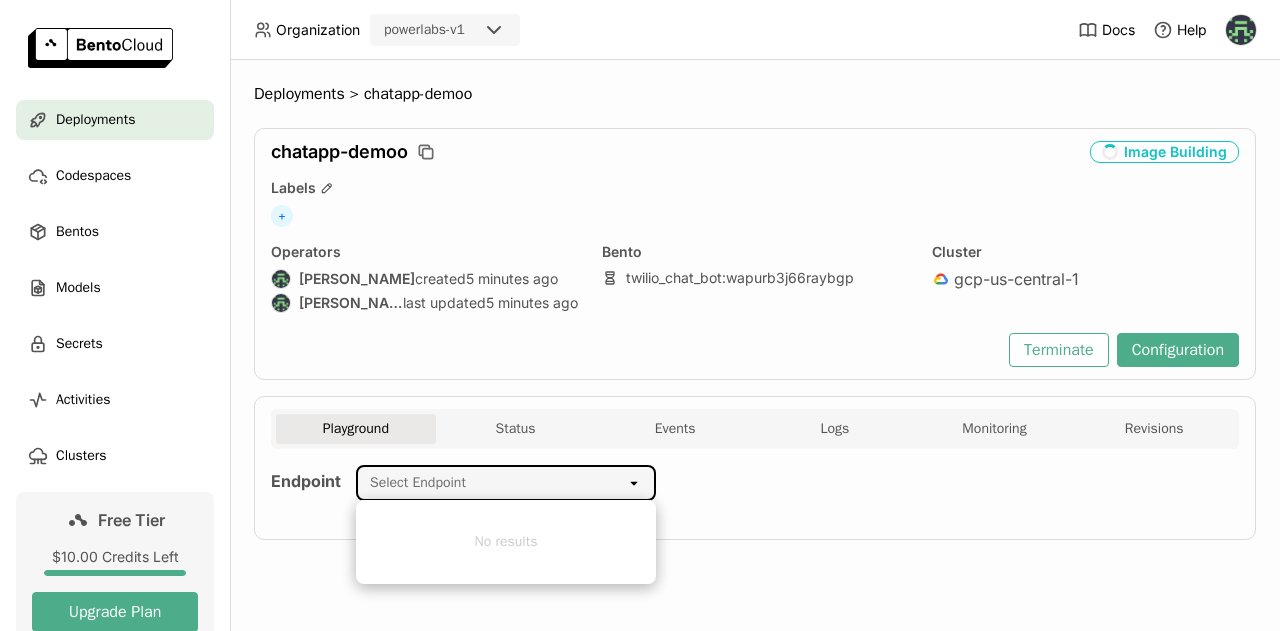 click on "Select Endpoint" at bounding box center [492, 483] 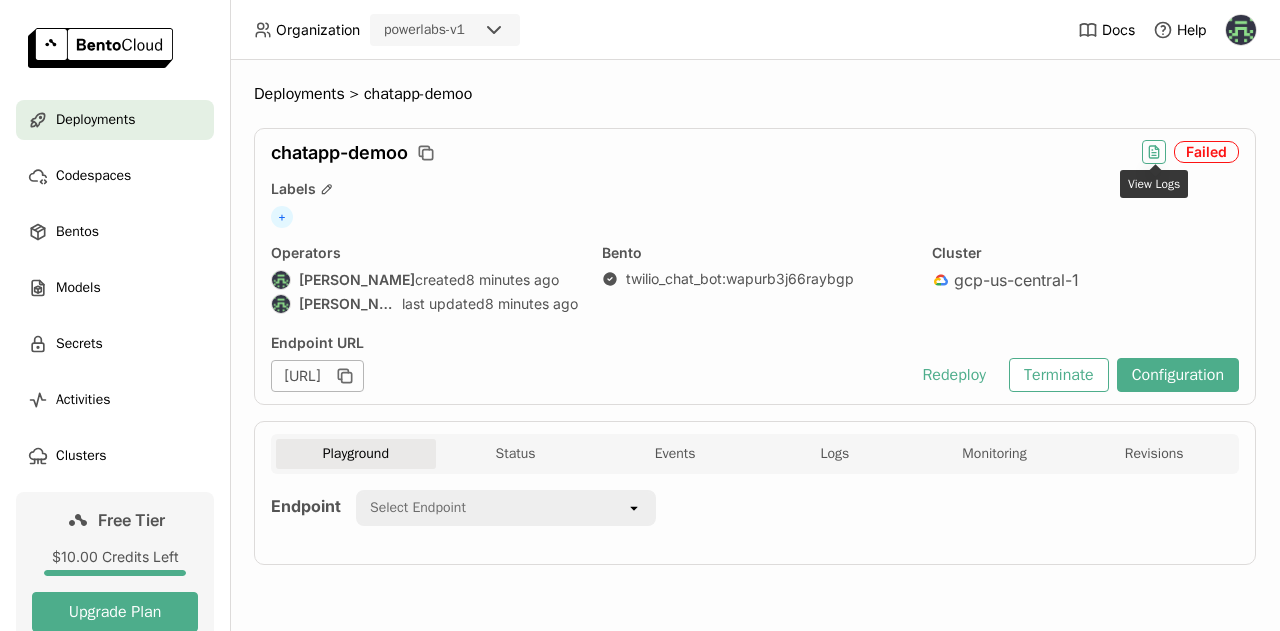 click at bounding box center (1154, 152) 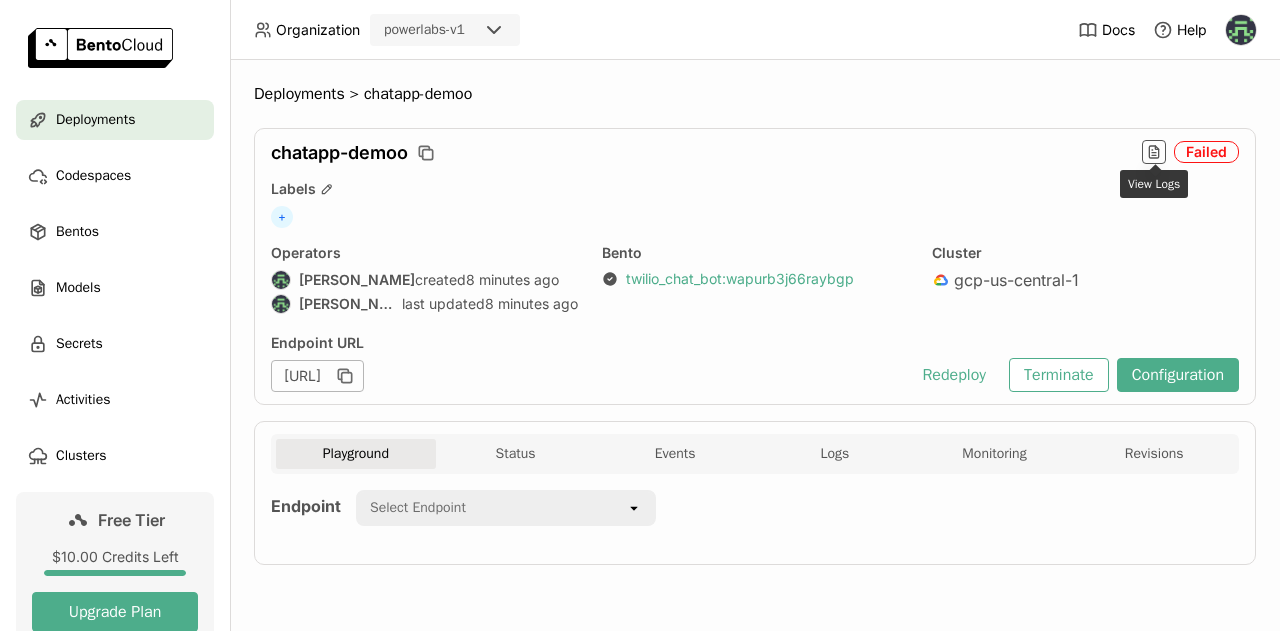 type on "source:service" 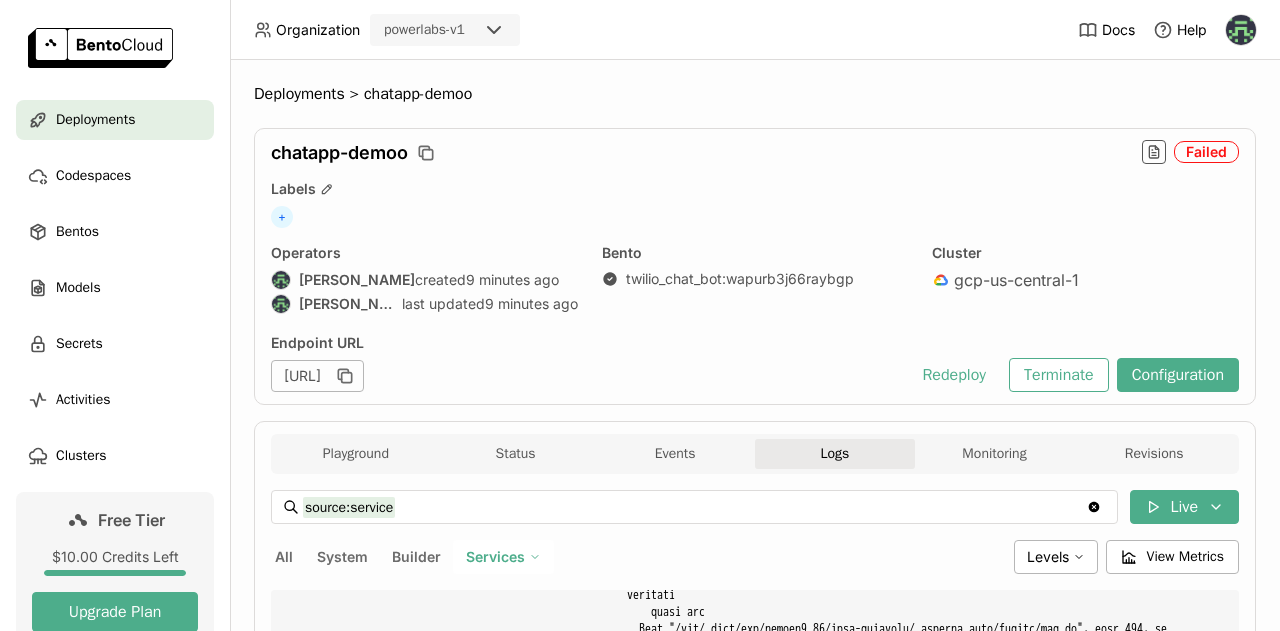 scroll, scrollTop: 10655, scrollLeft: 0, axis: vertical 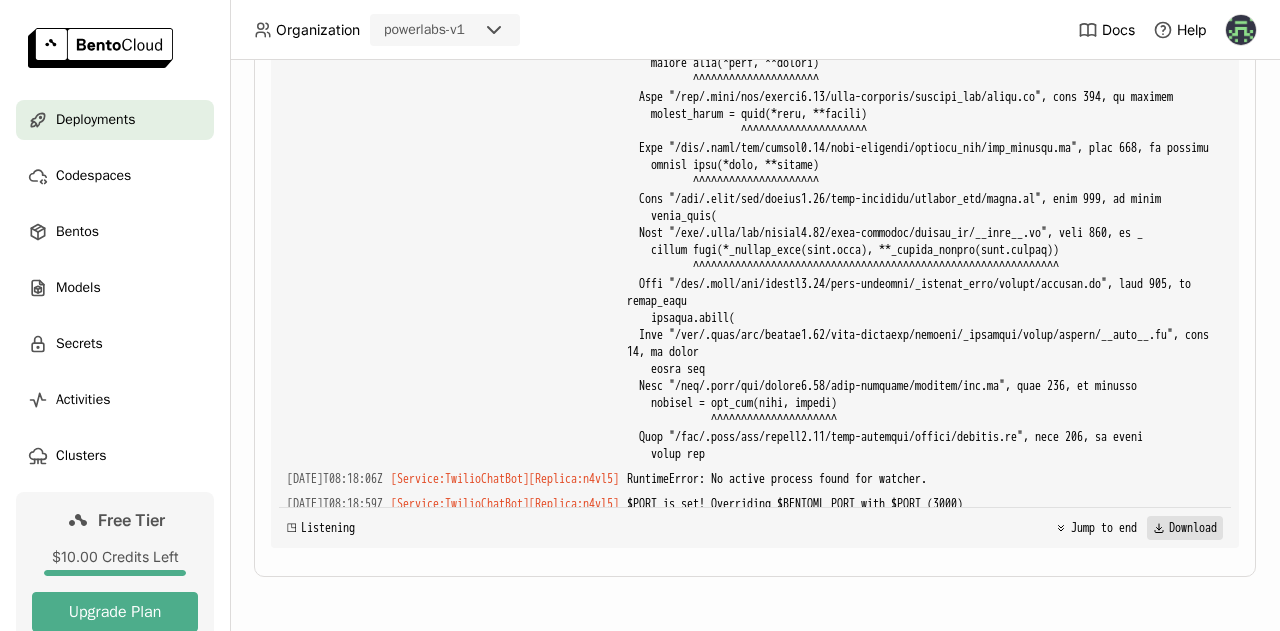 click 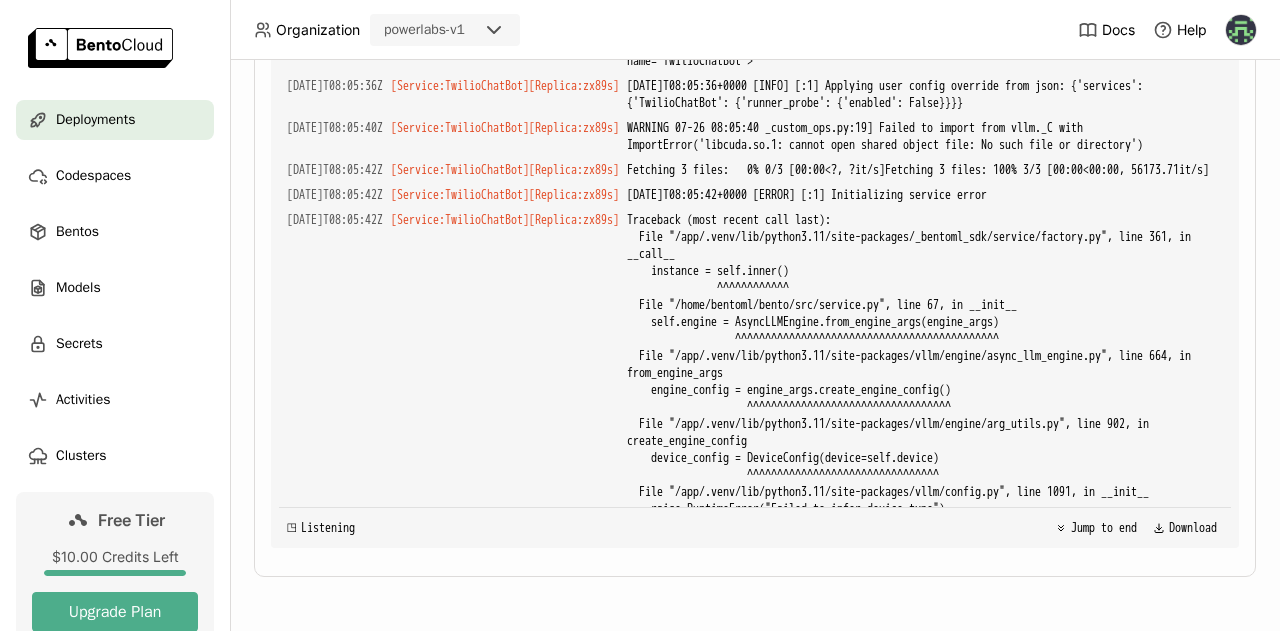 scroll, scrollTop: 0, scrollLeft: 0, axis: both 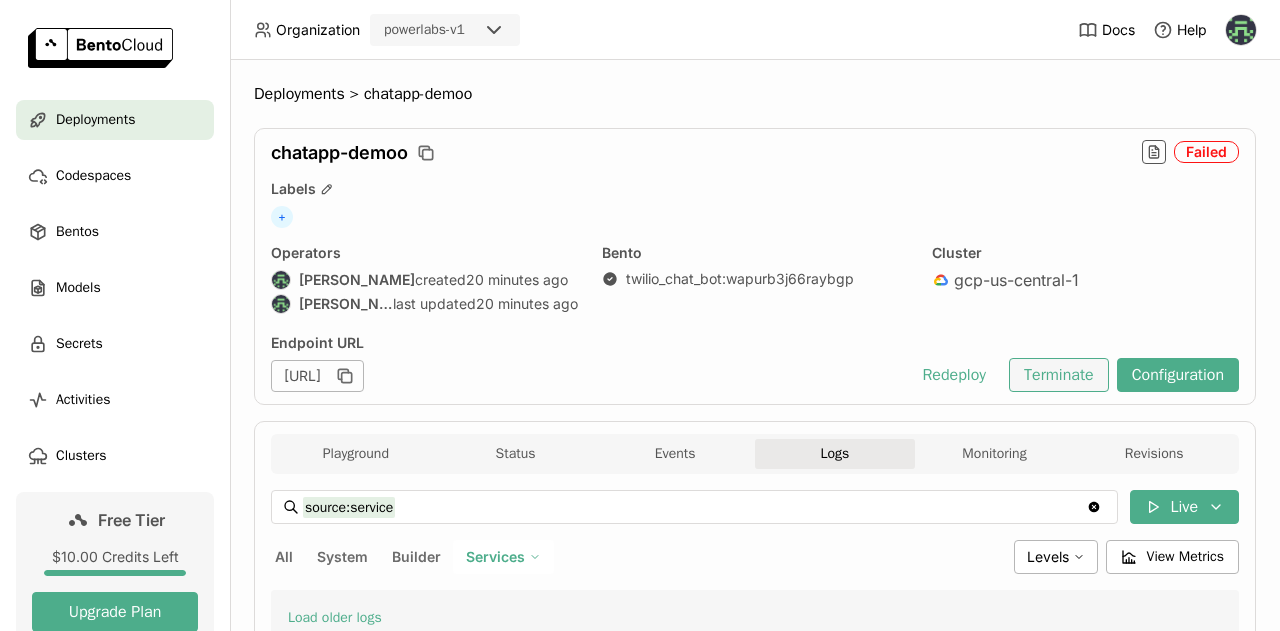 click on "Terminate" at bounding box center (1059, 375) 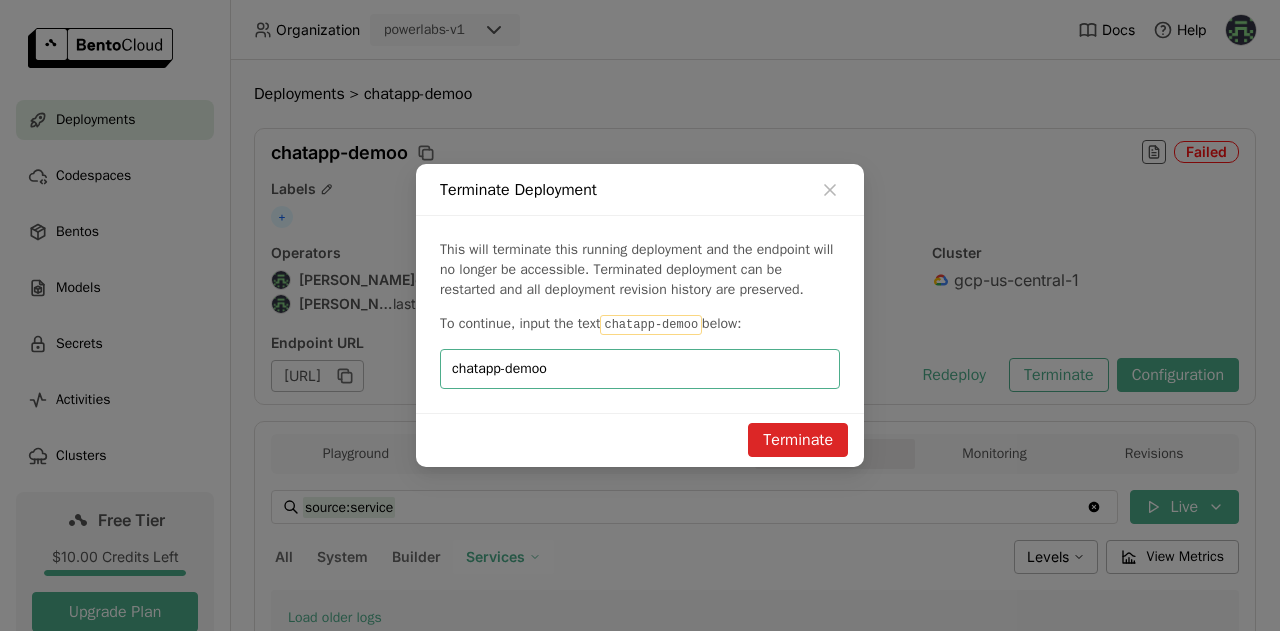 type on "chatapp-demoo" 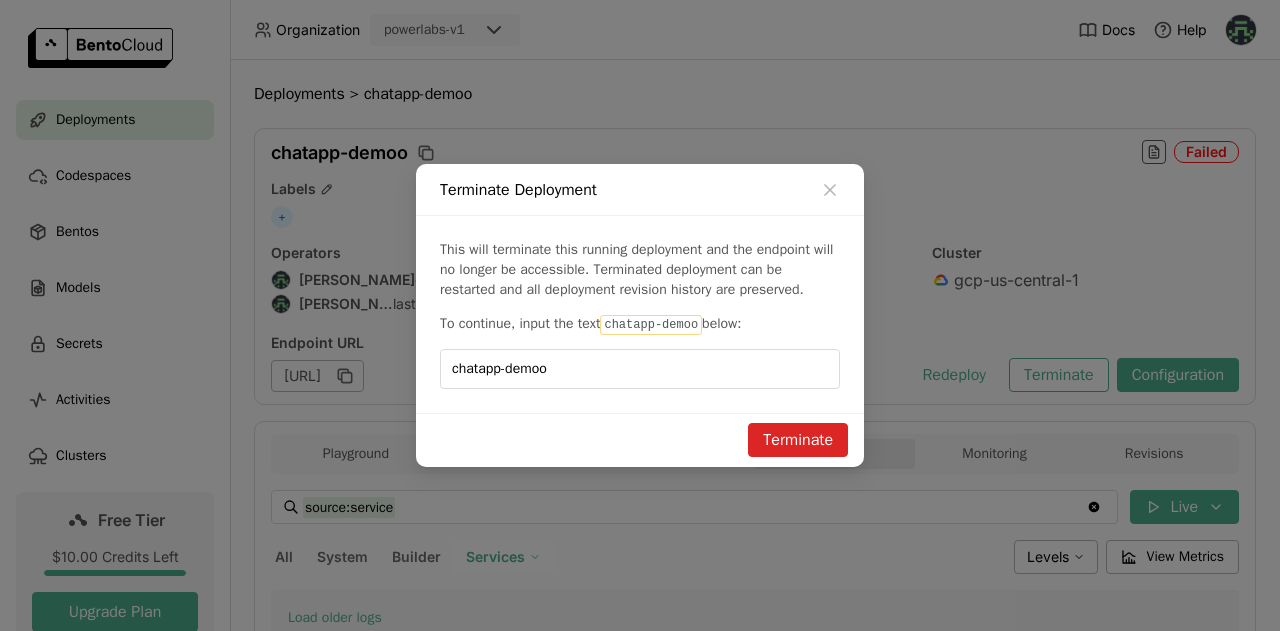 click on "Terminate" at bounding box center [798, 440] 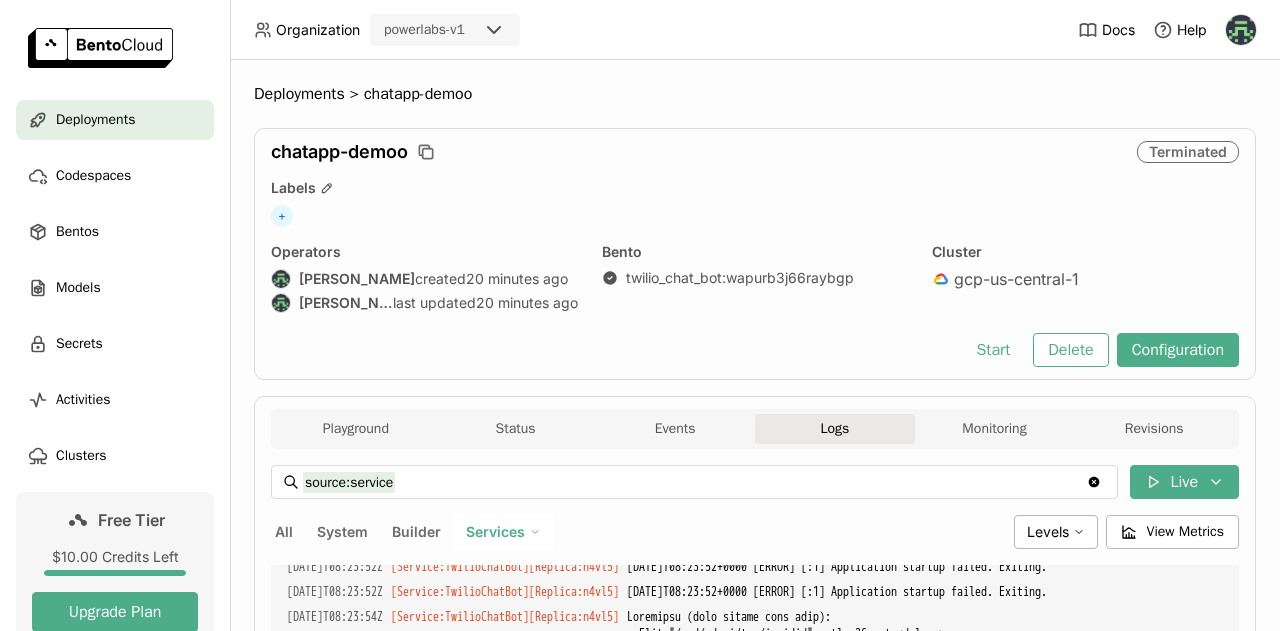 scroll, scrollTop: 10810, scrollLeft: 0, axis: vertical 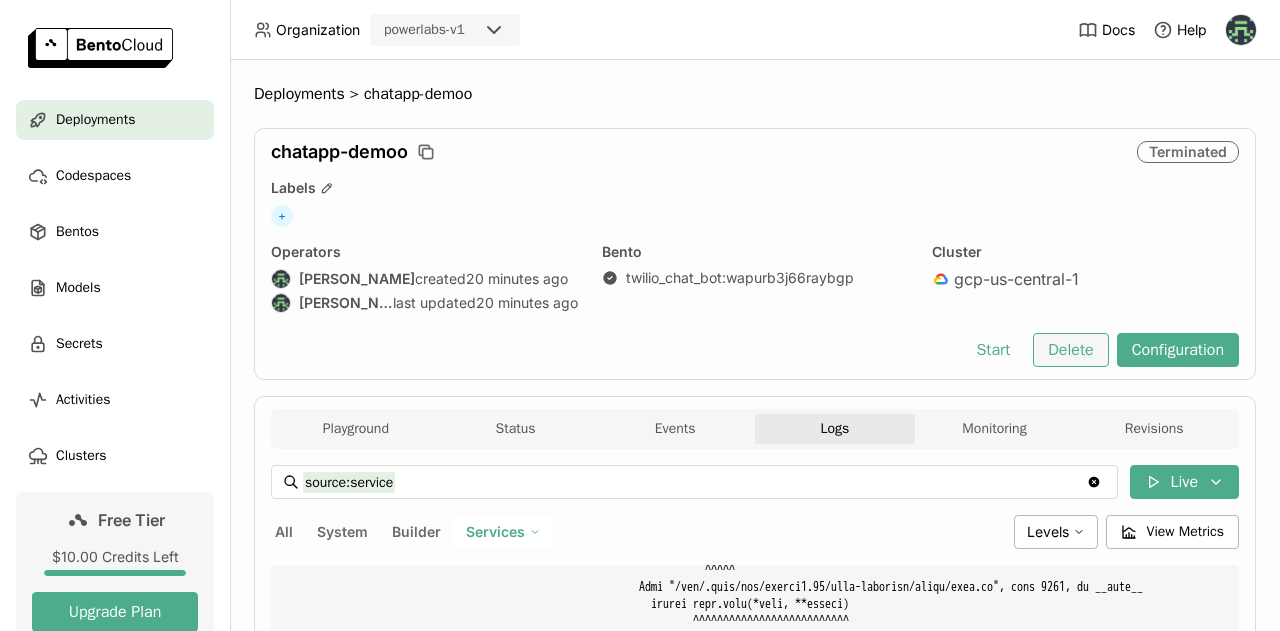 click on "Delete" at bounding box center [1070, 350] 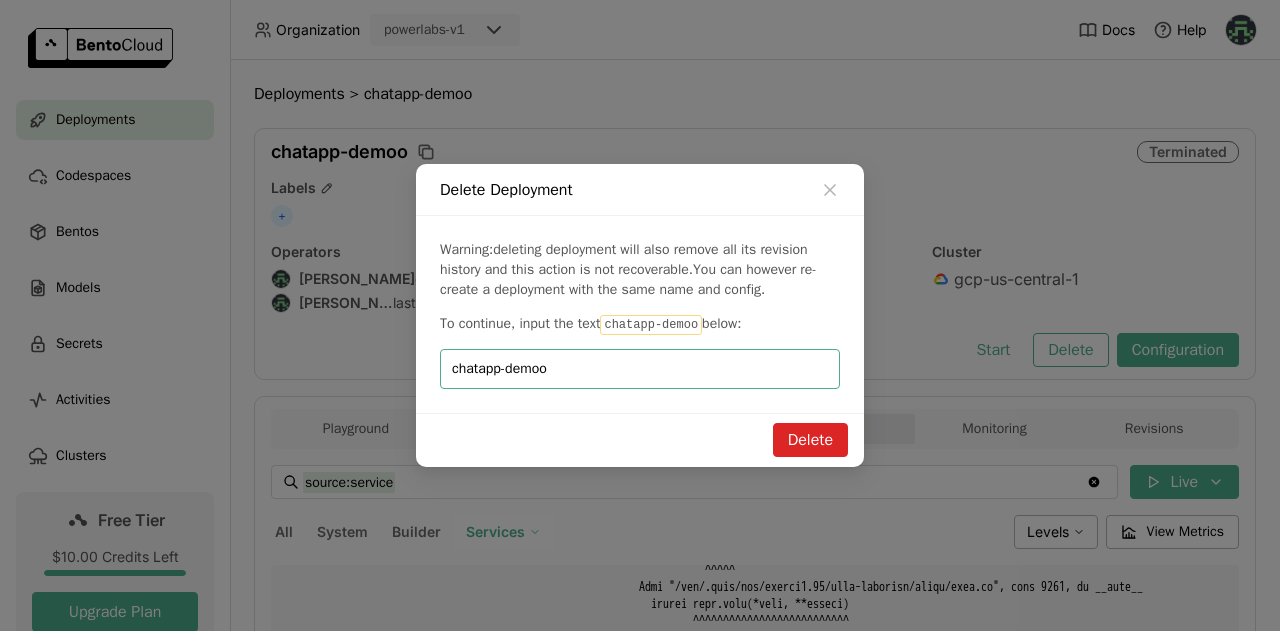type on "chatapp-demoo" 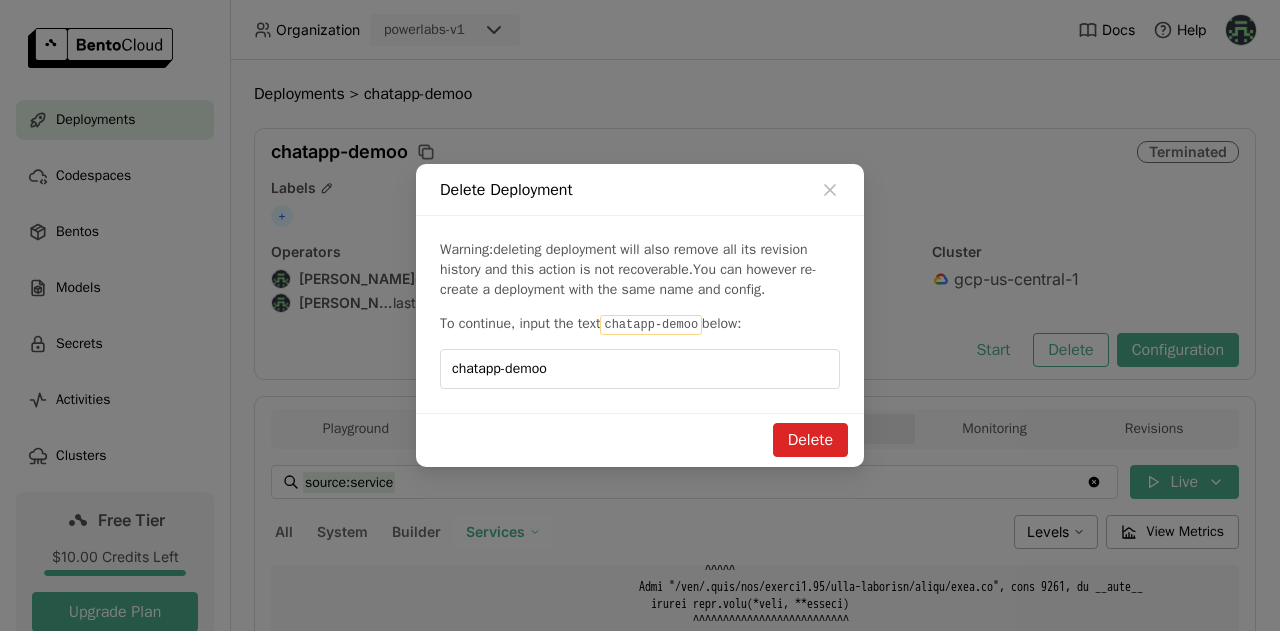 click on "Delete" at bounding box center (810, 440) 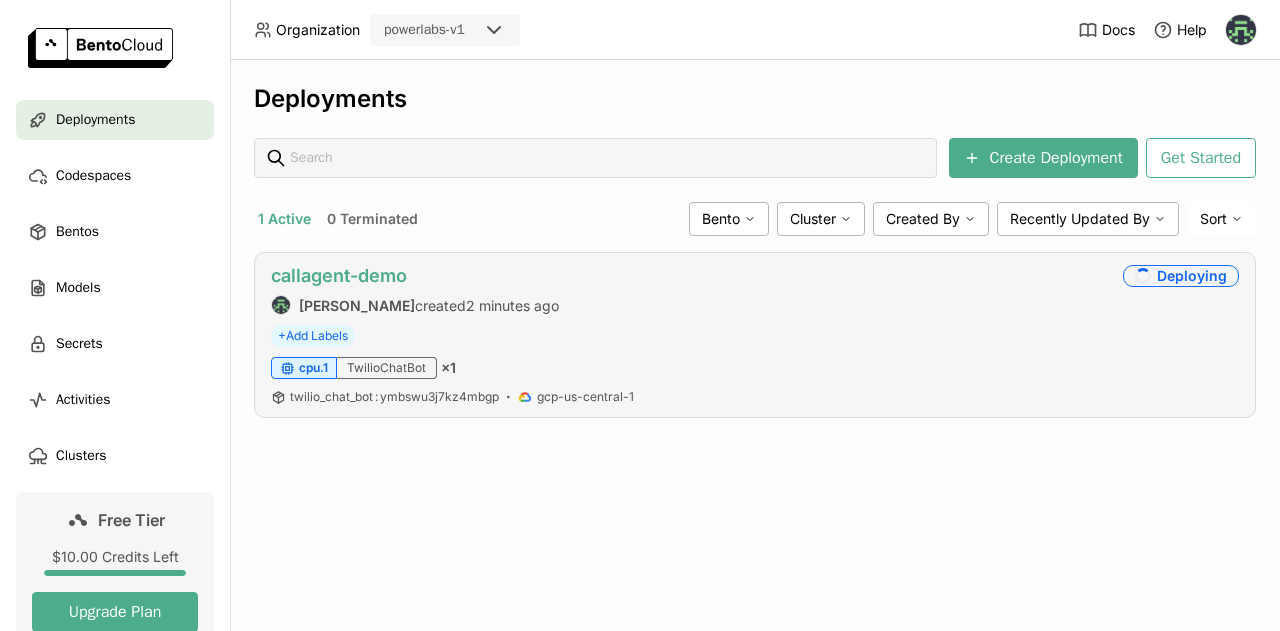 click on "callagent-demo" at bounding box center (339, 275) 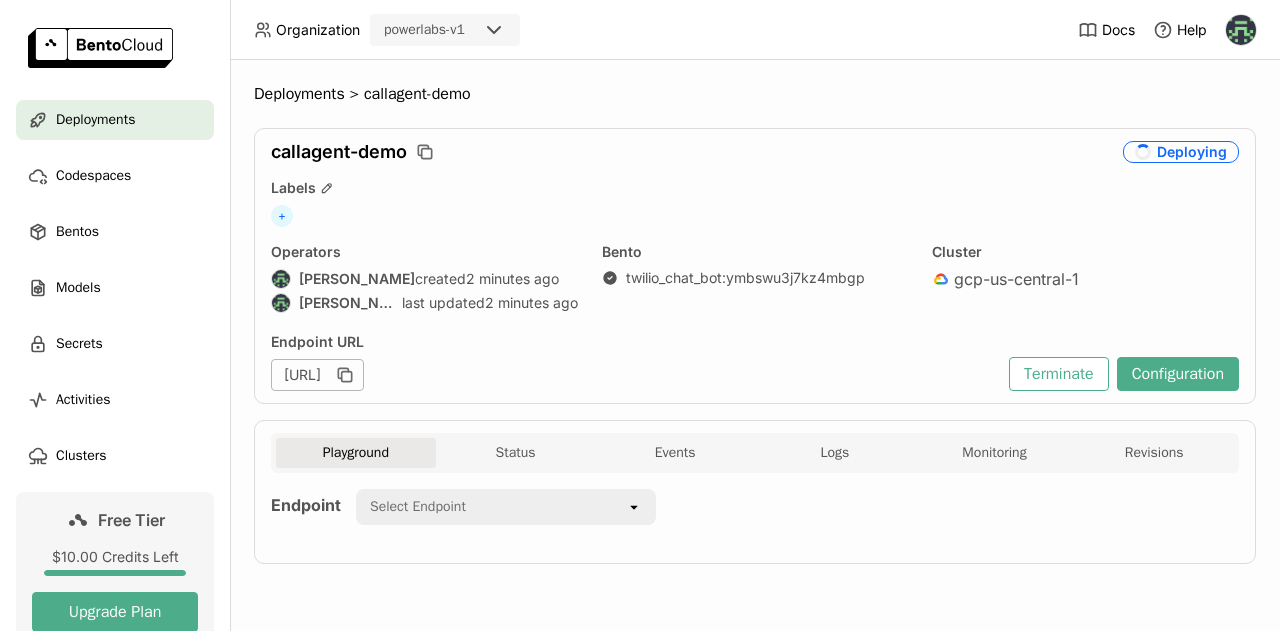 scroll, scrollTop: 0, scrollLeft: 0, axis: both 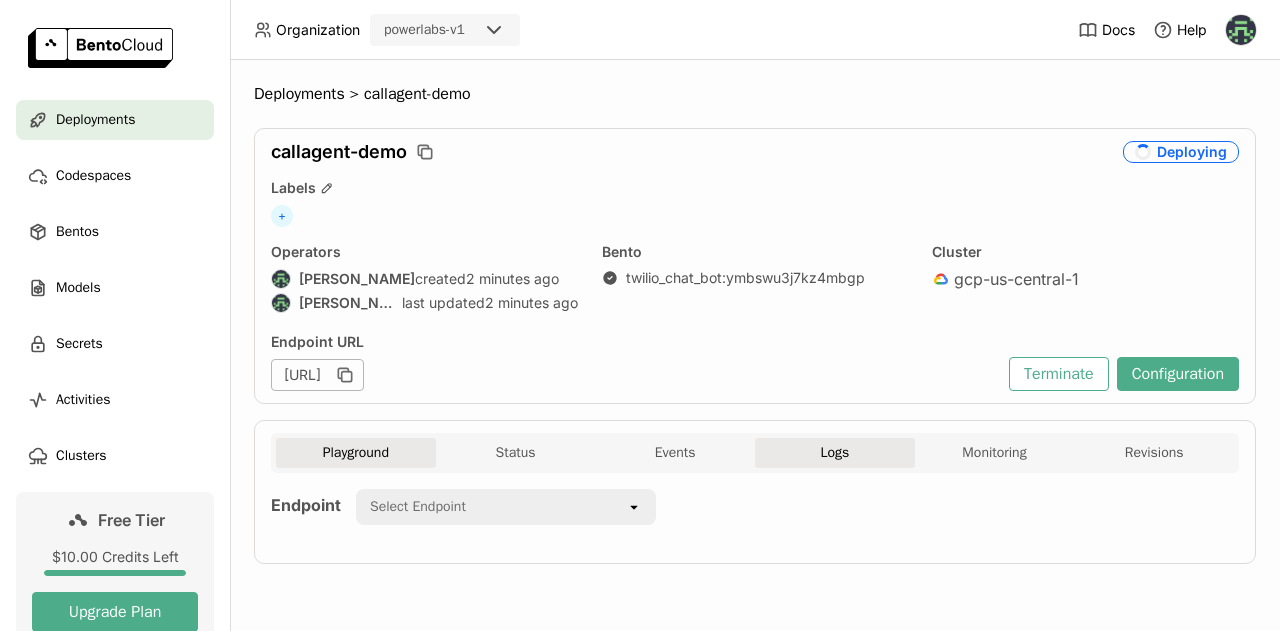click on "Logs" at bounding box center (835, 453) 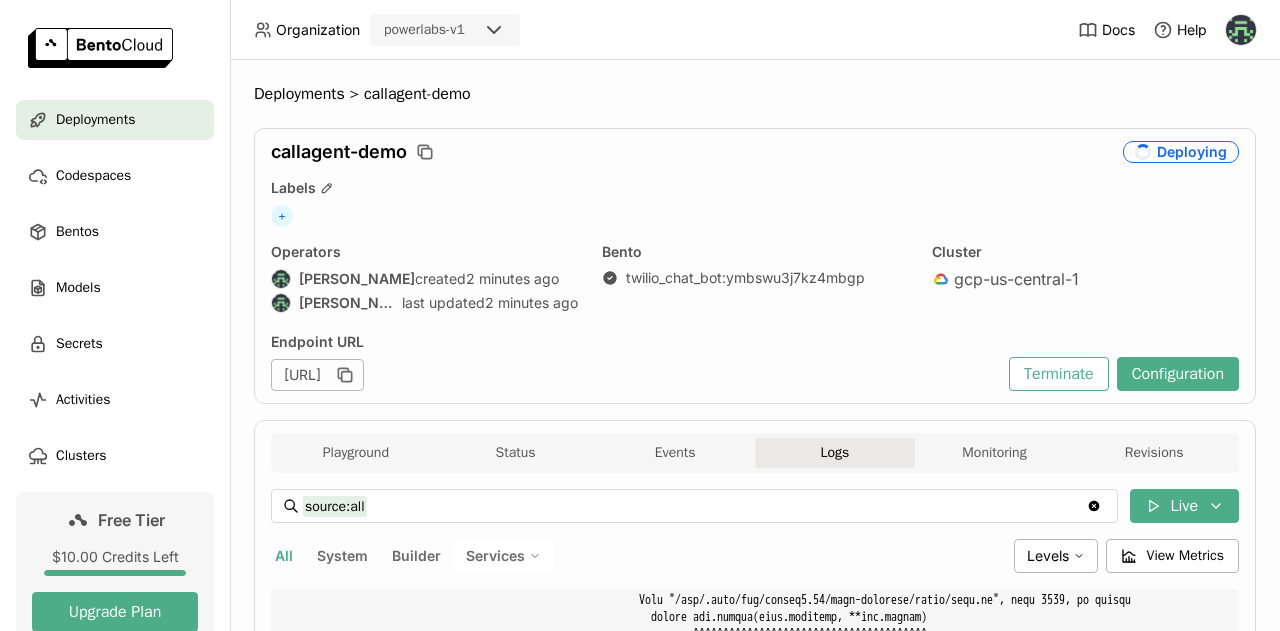 scroll, scrollTop: 8244, scrollLeft: 0, axis: vertical 